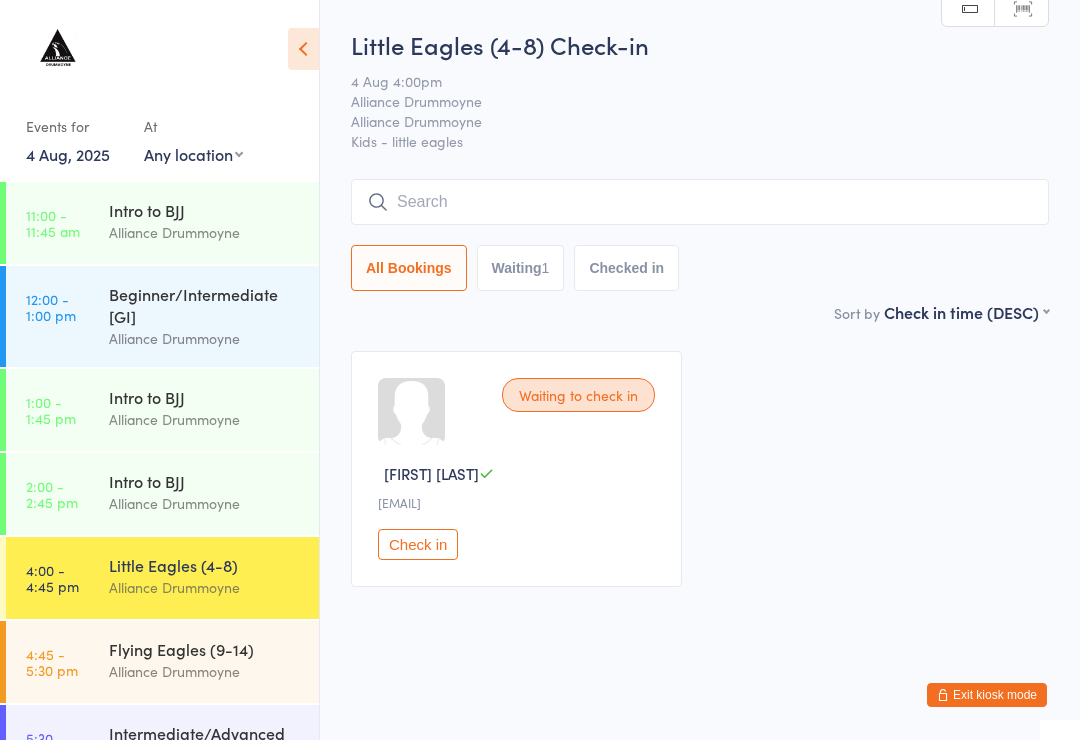 scroll, scrollTop: 181, scrollLeft: 0, axis: vertical 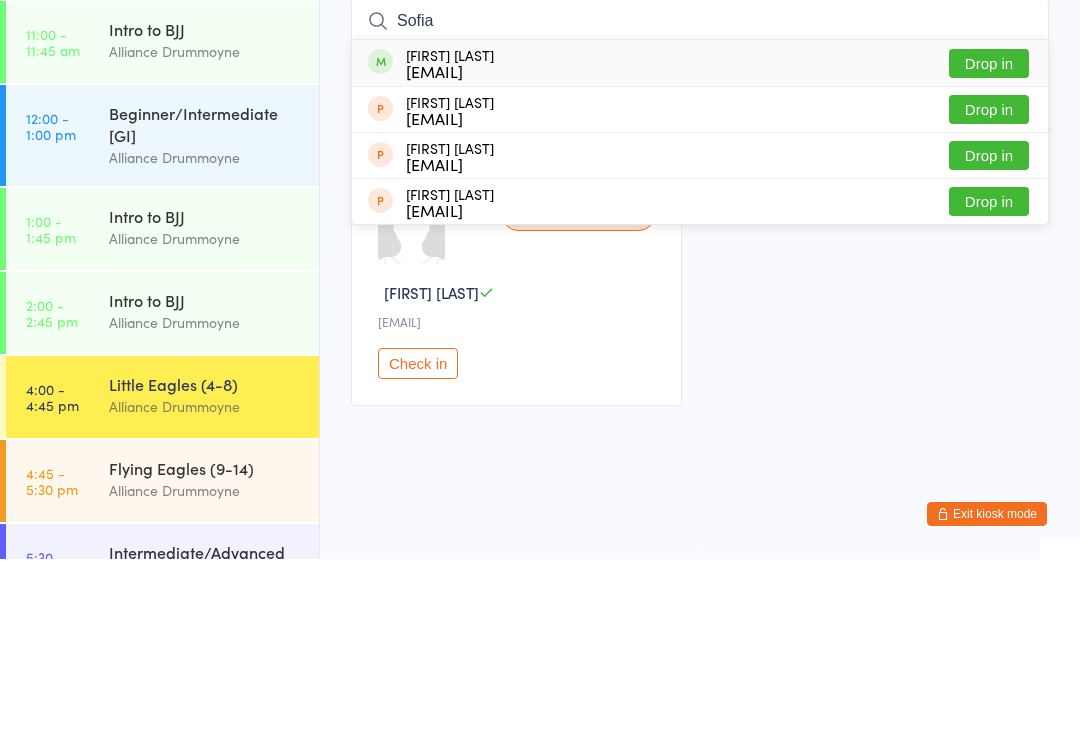 type on "Sofia" 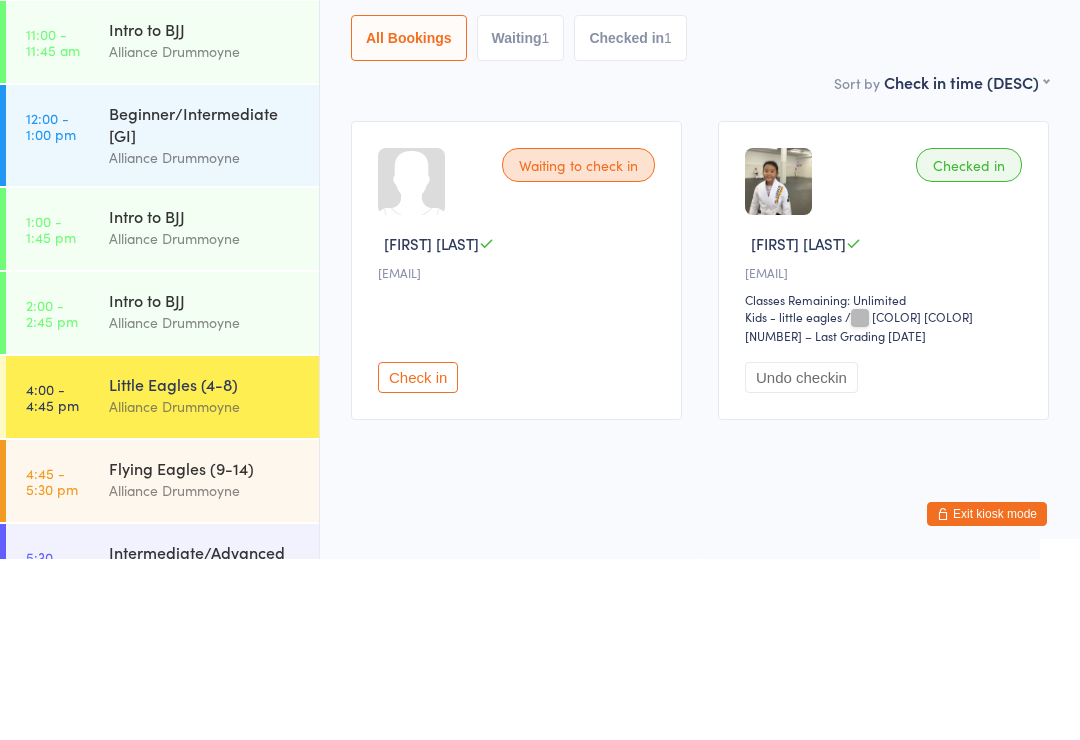 scroll, scrollTop: 0, scrollLeft: 0, axis: both 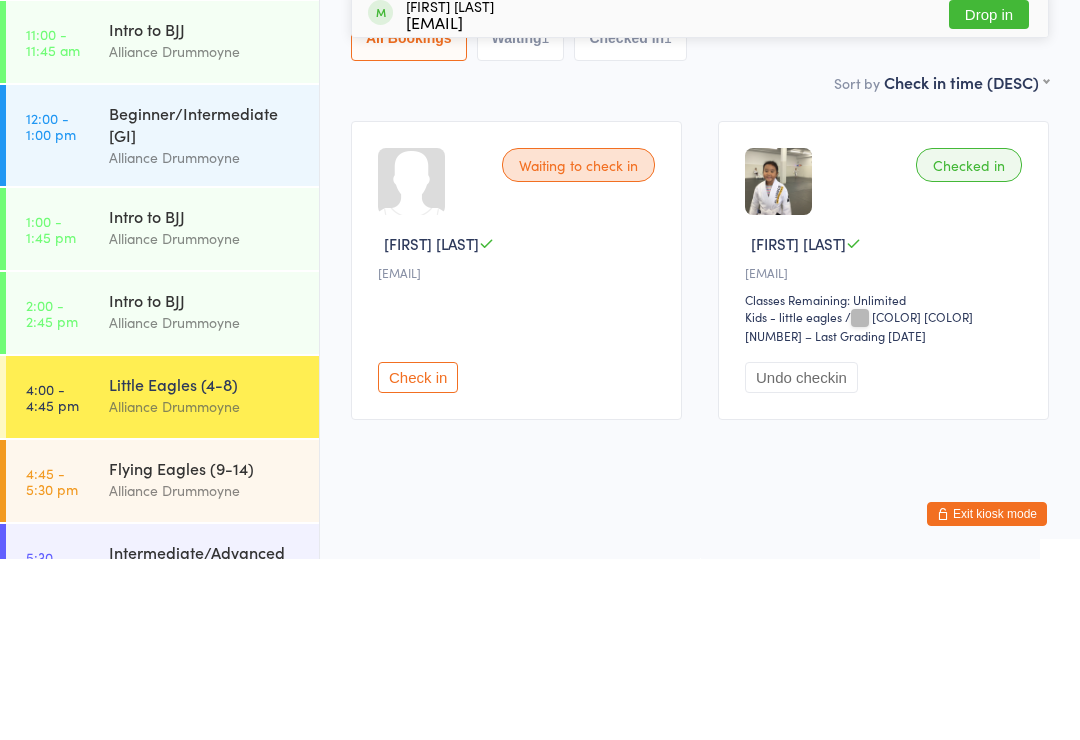type on "[FIRST]" 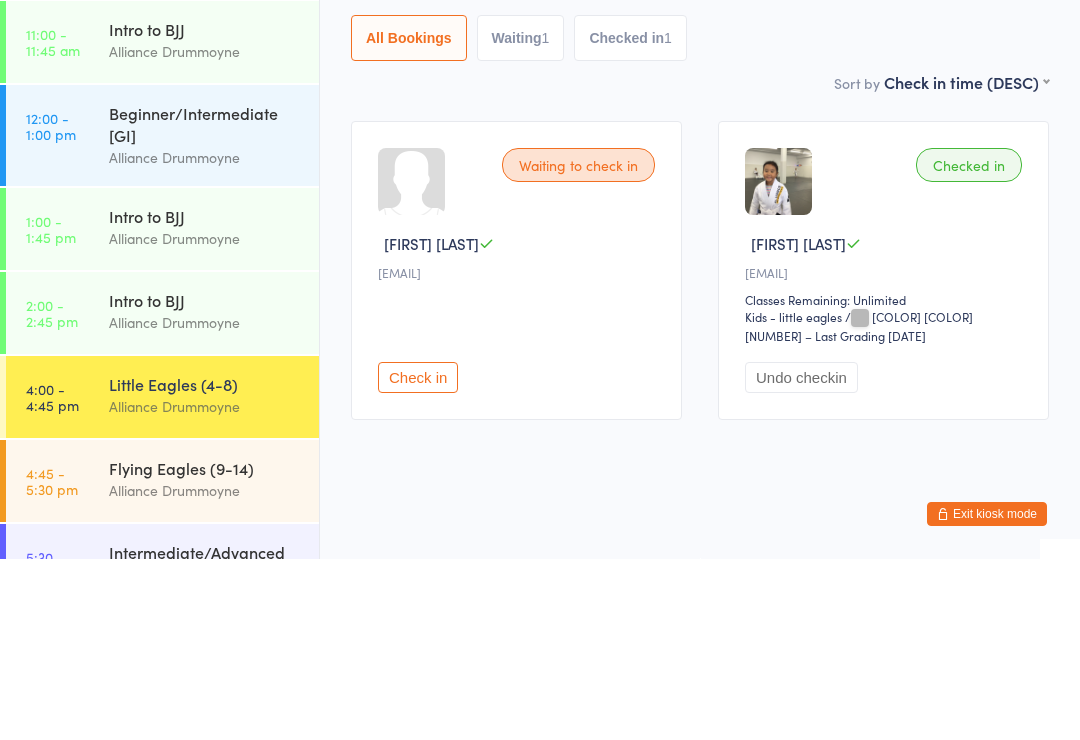 scroll, scrollTop: 75, scrollLeft: 0, axis: vertical 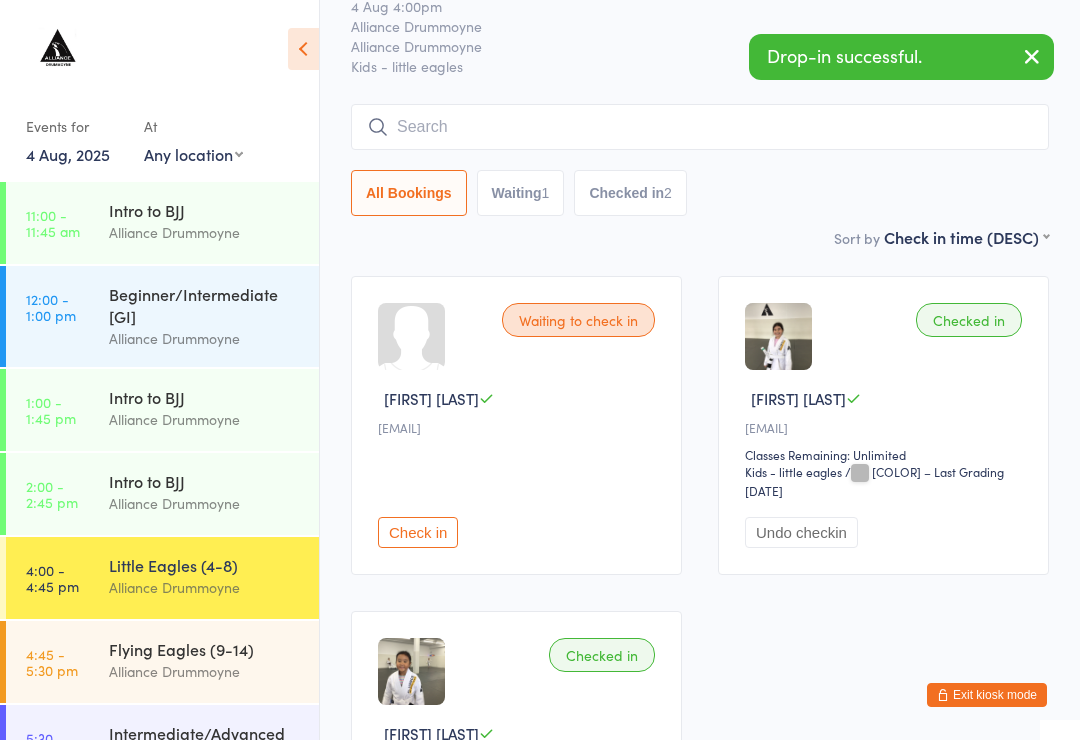 click on "Waiting  1" at bounding box center (521, 193) 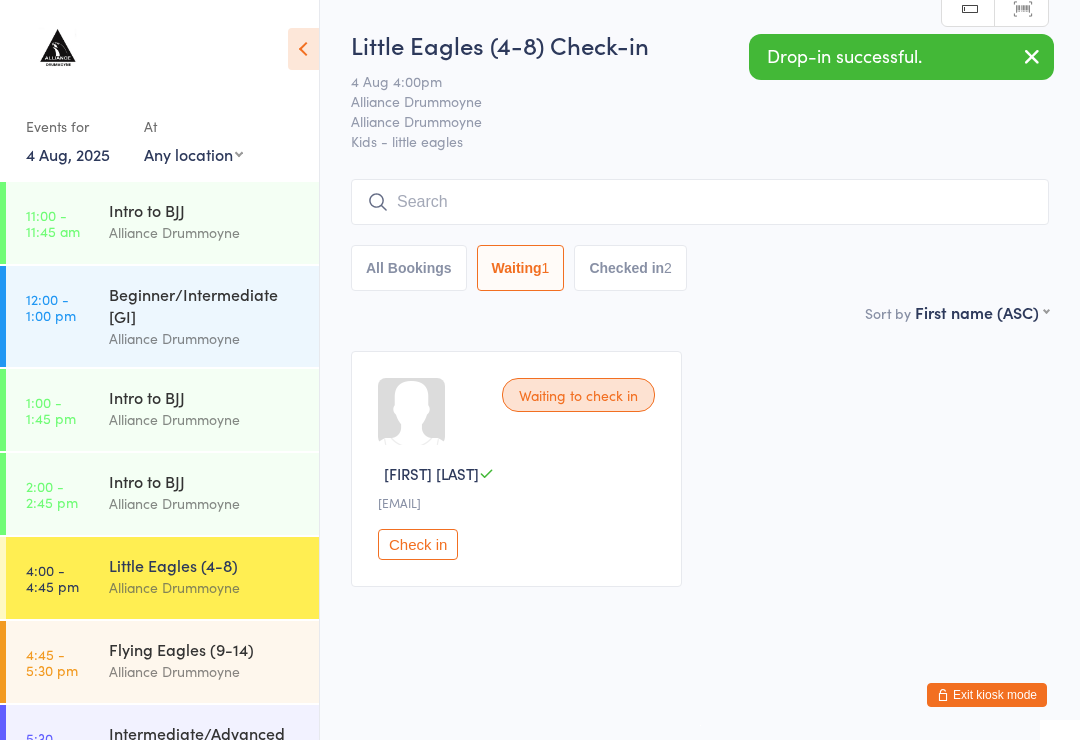 scroll, scrollTop: 10, scrollLeft: 0, axis: vertical 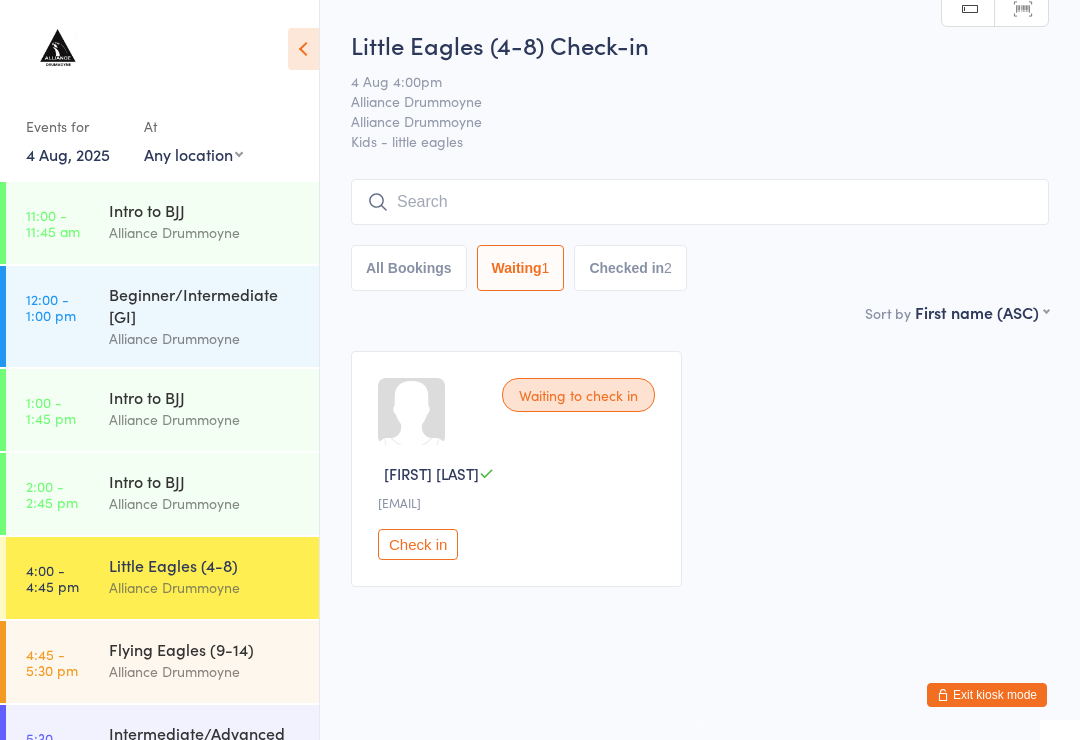 click on "All Bookings" at bounding box center [409, 268] 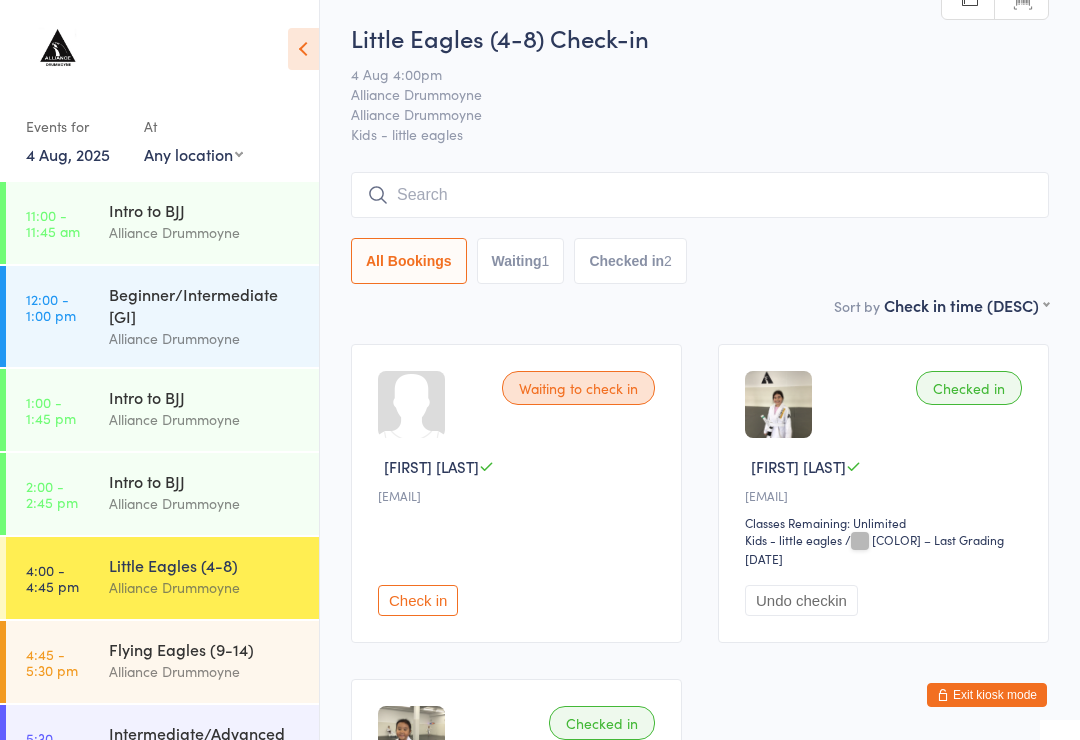 scroll, scrollTop: 0, scrollLeft: 0, axis: both 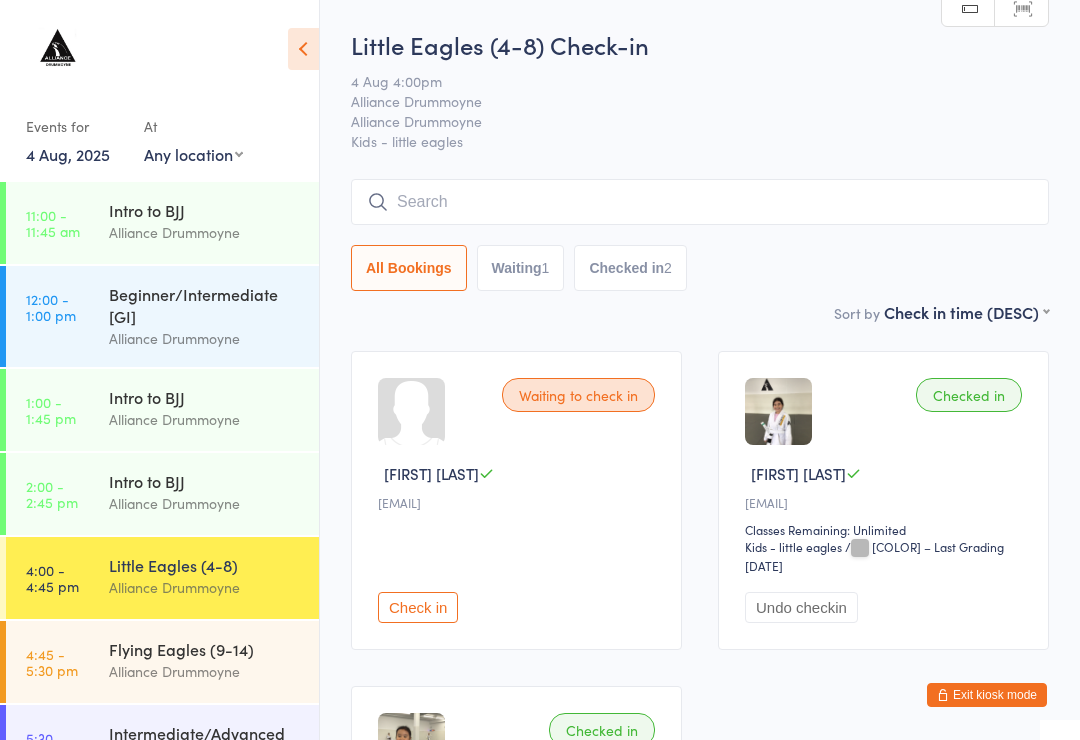 click at bounding box center (700, 202) 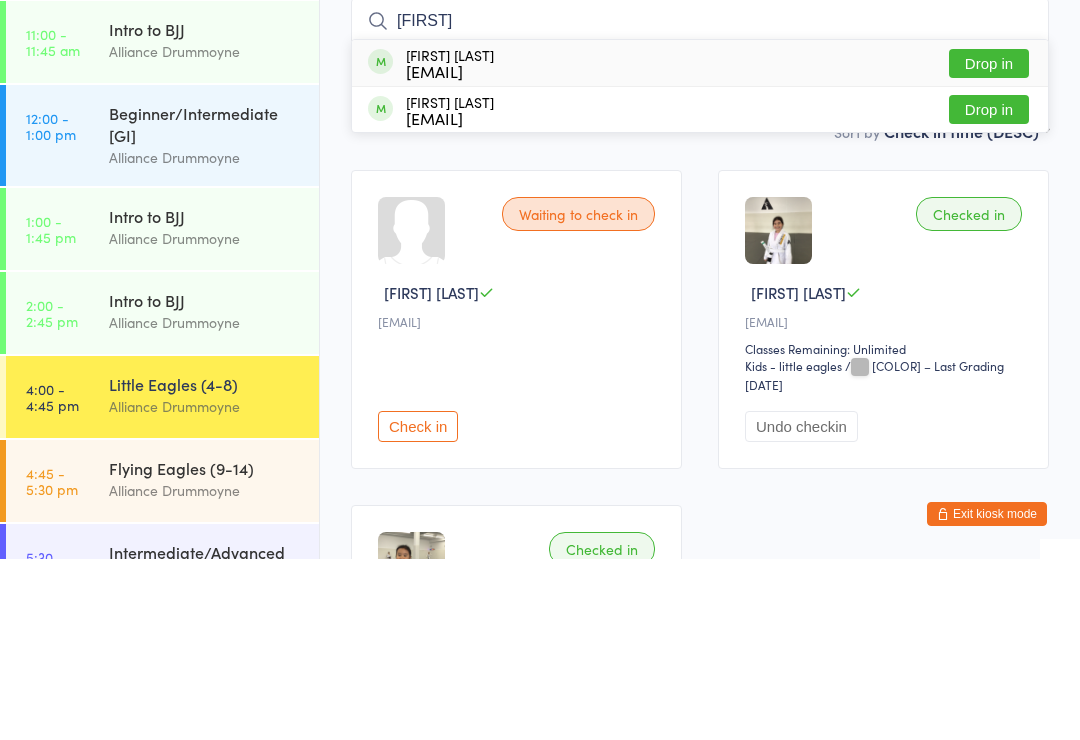 type on "[FIRST]" 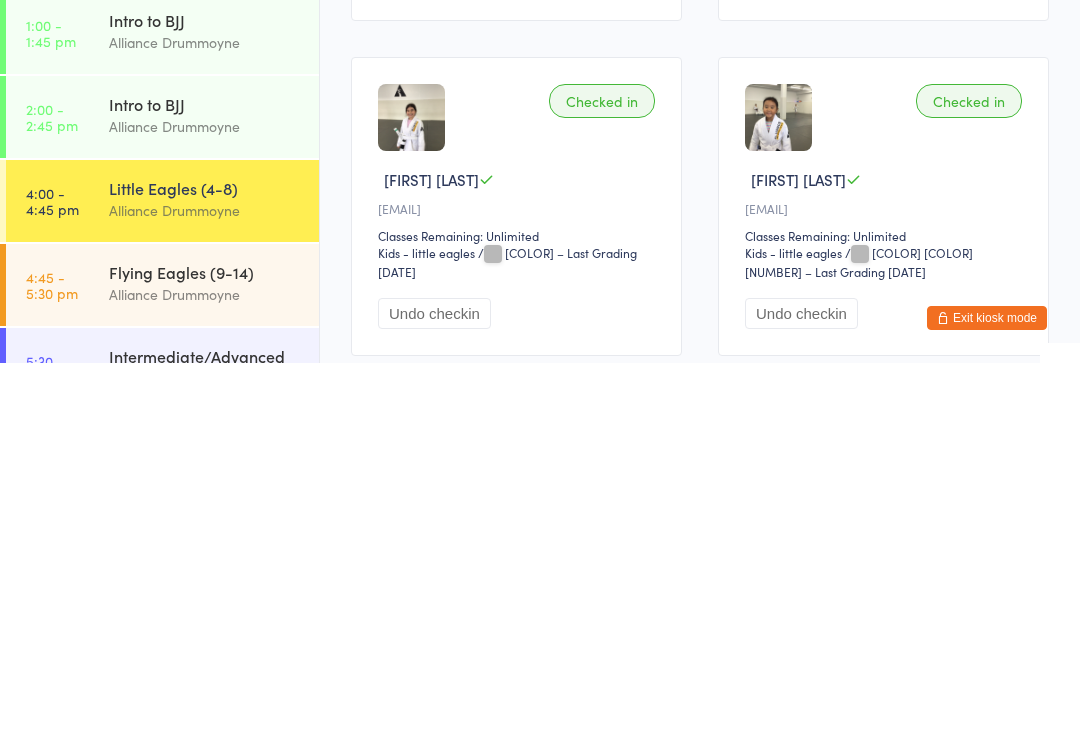 scroll, scrollTop: 256, scrollLeft: 0, axis: vertical 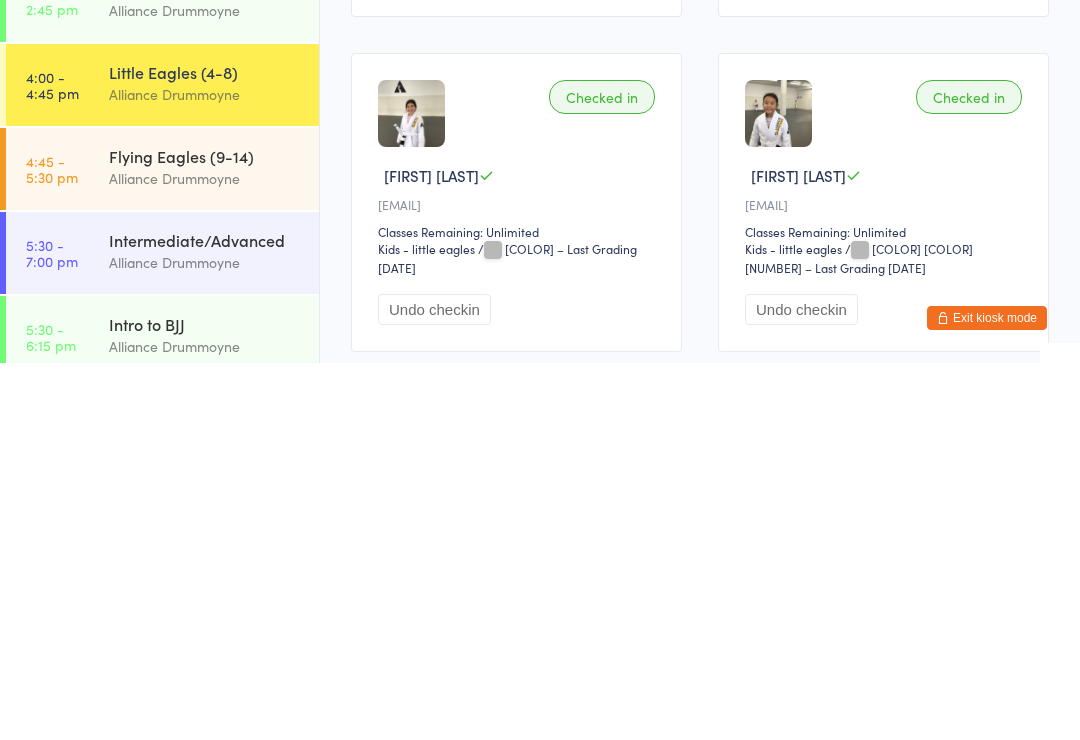 click on "Flying Eagles (9-14)" at bounding box center [205, 533] 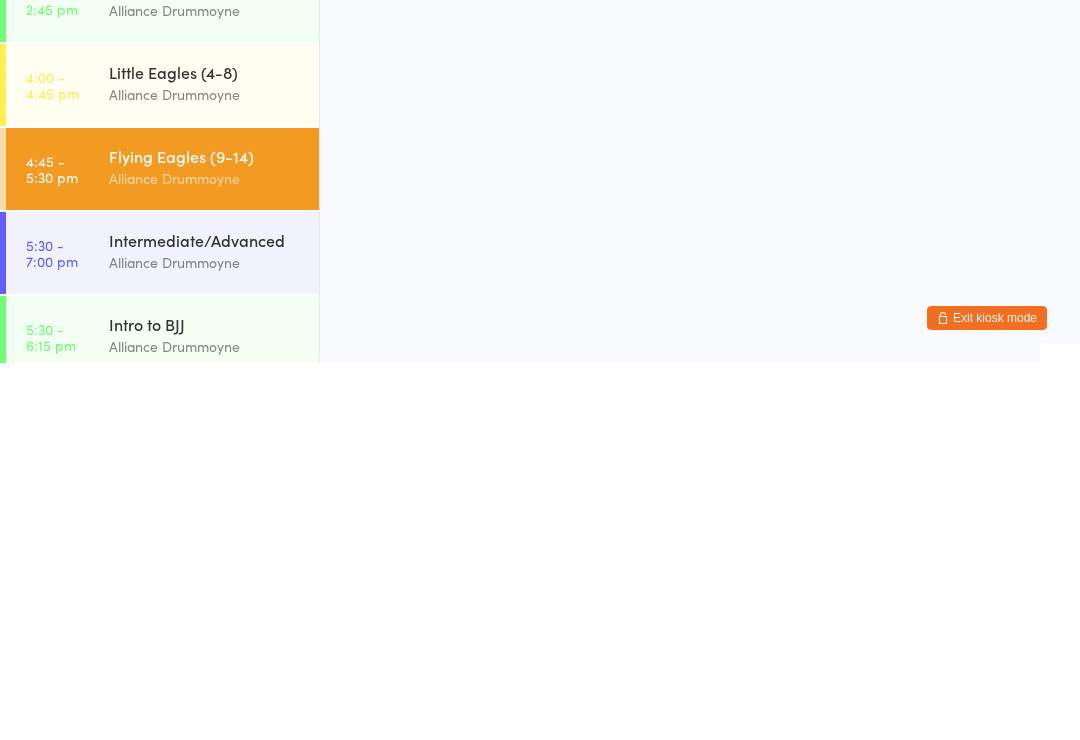 scroll, scrollTop: 0, scrollLeft: 0, axis: both 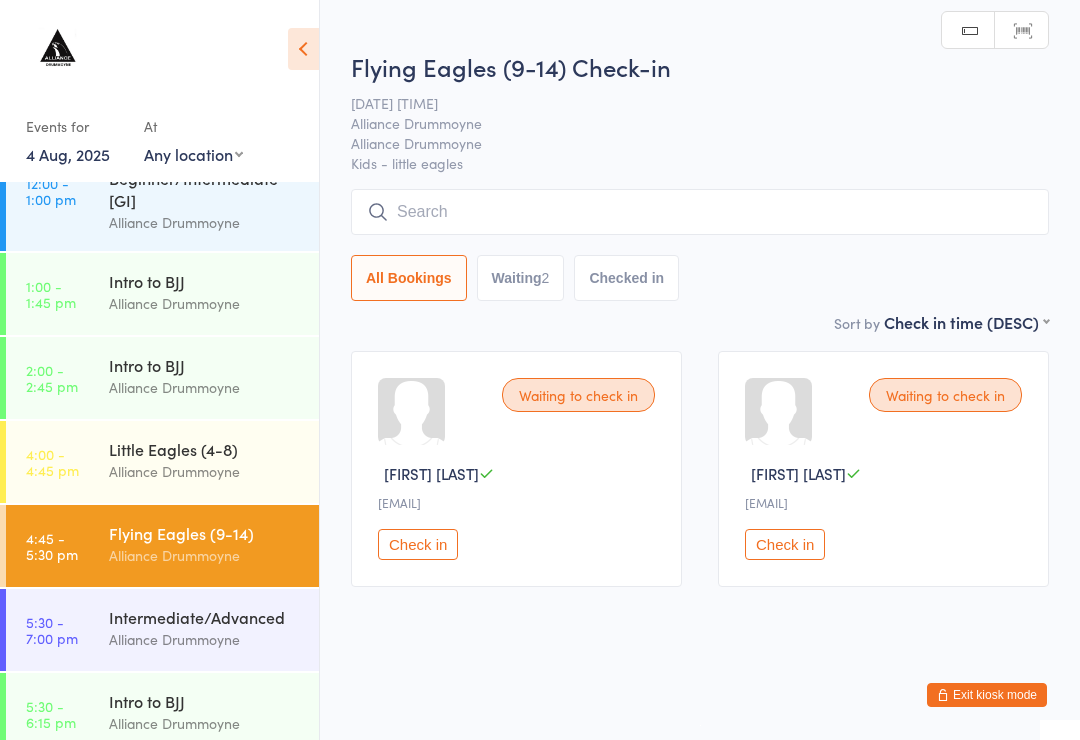 click at bounding box center (700, 212) 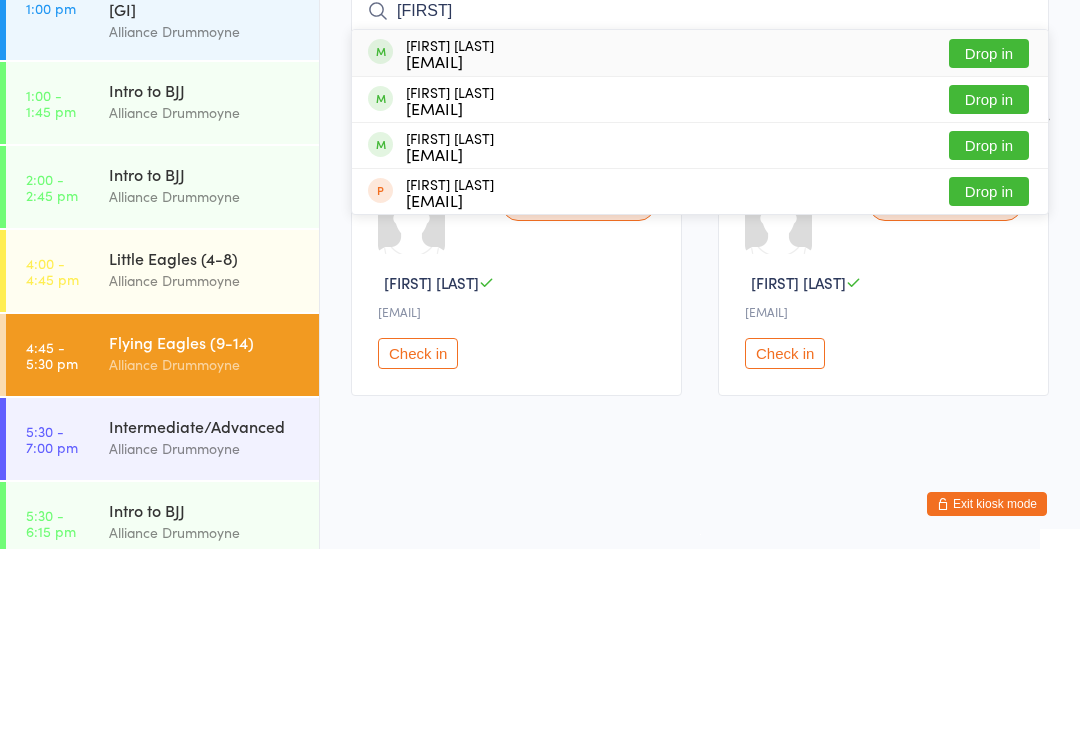 type on "[FIRST]" 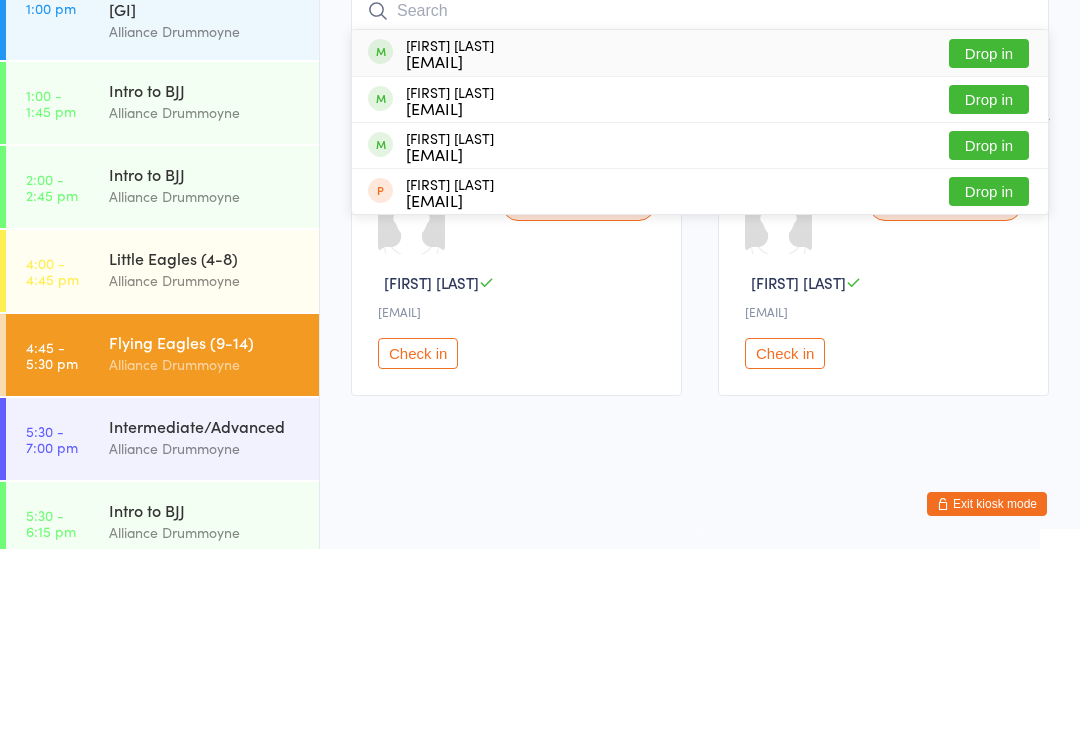 scroll, scrollTop: 10, scrollLeft: 0, axis: vertical 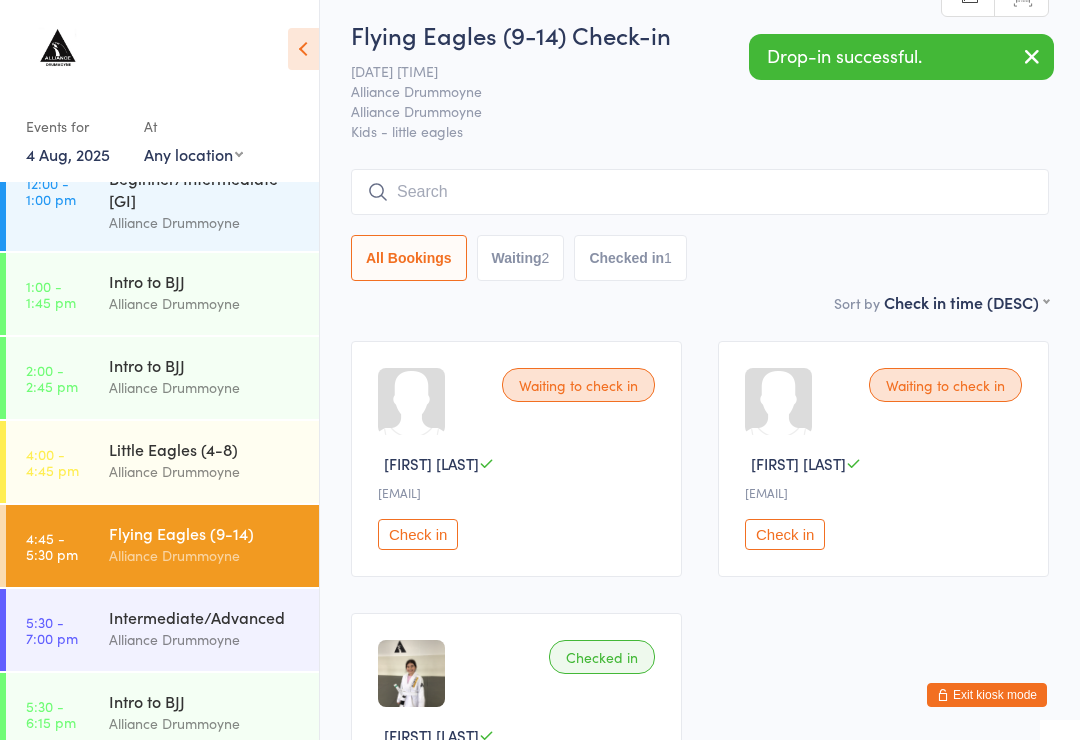 click on "Alliance Drummoyne" at bounding box center (205, 471) 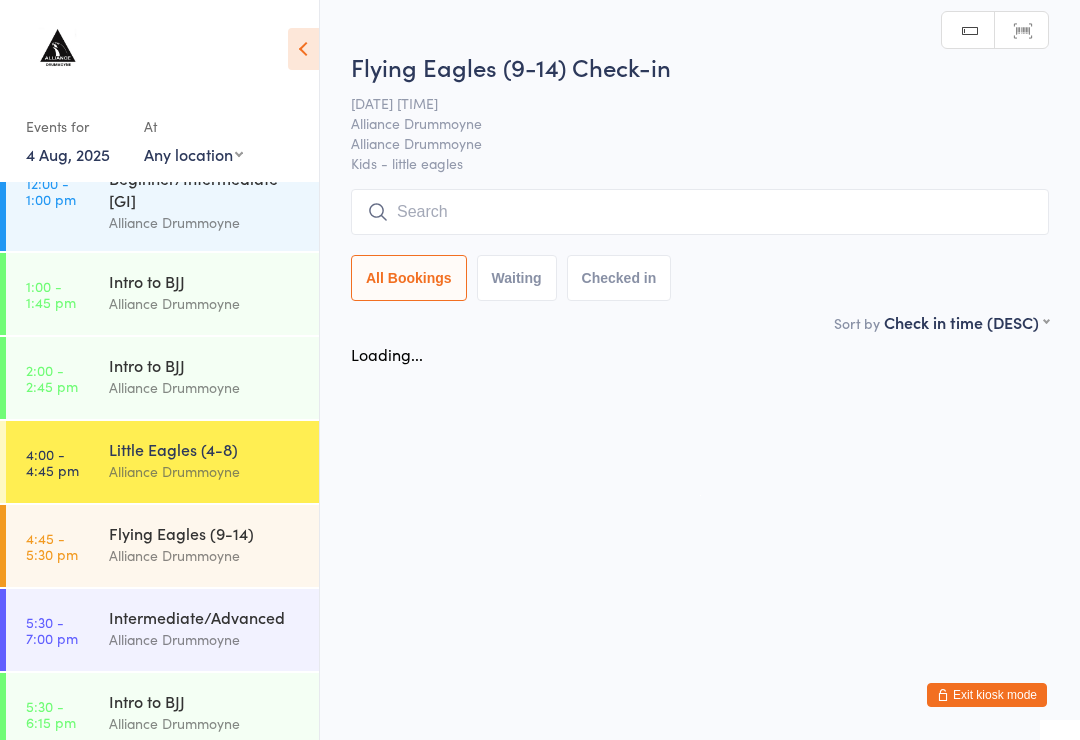 scroll, scrollTop: 0, scrollLeft: 0, axis: both 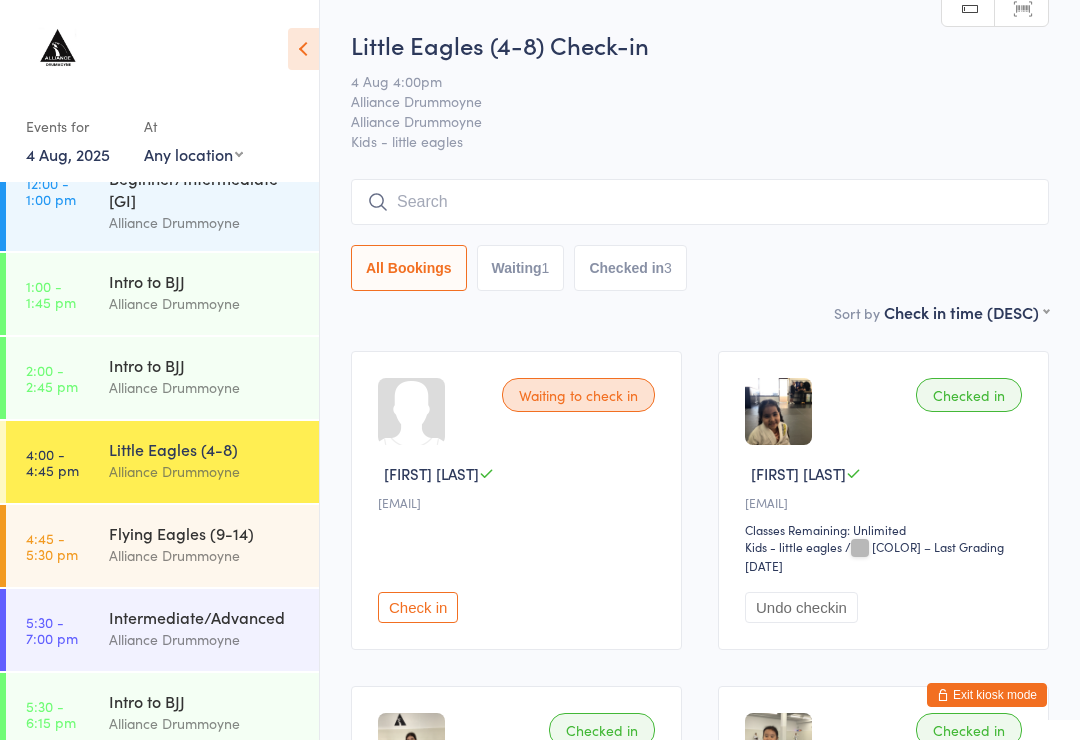 click at bounding box center (700, 202) 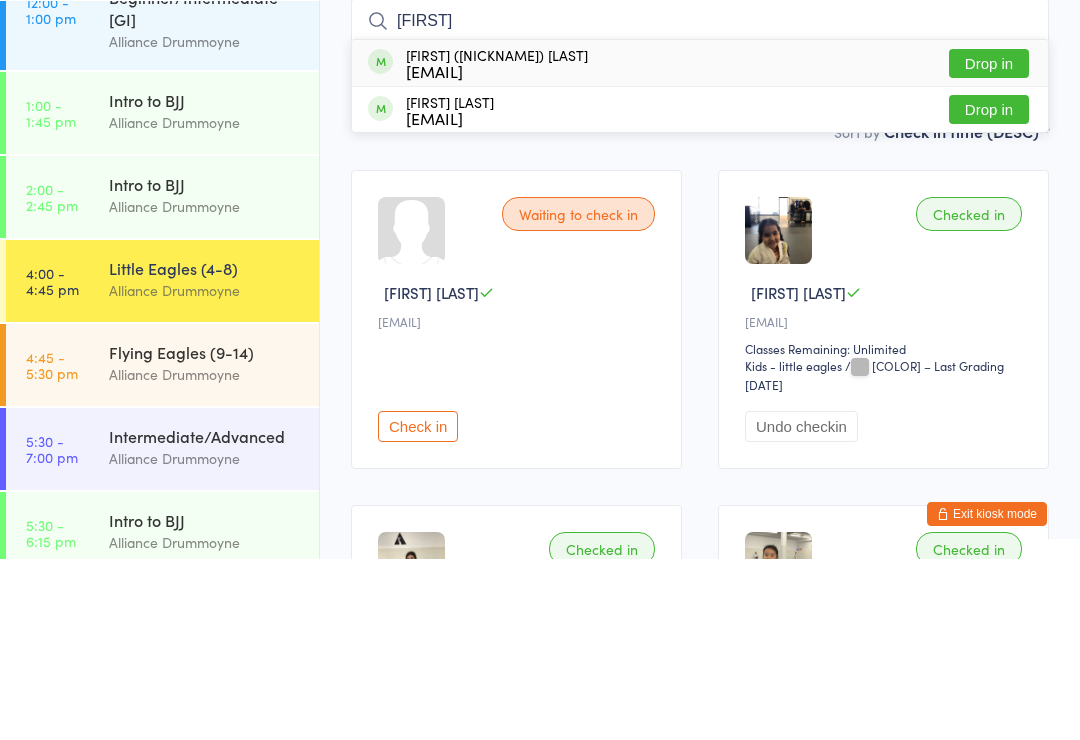 type on "[FIRST]" 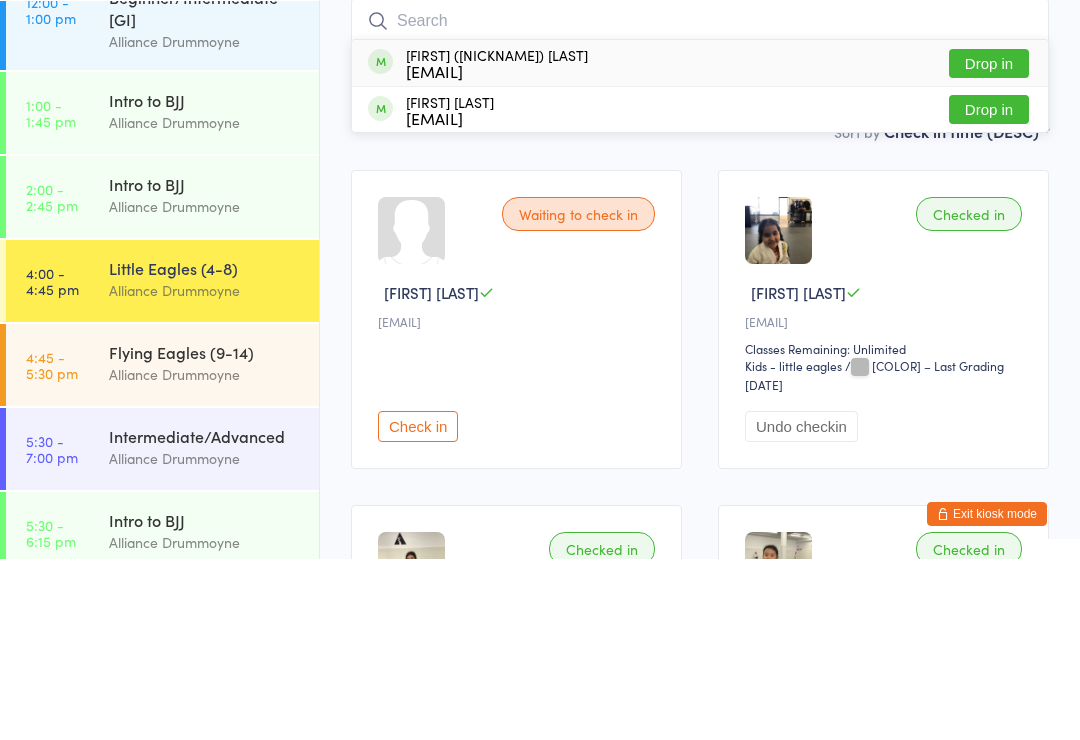 scroll, scrollTop: 181, scrollLeft: 0, axis: vertical 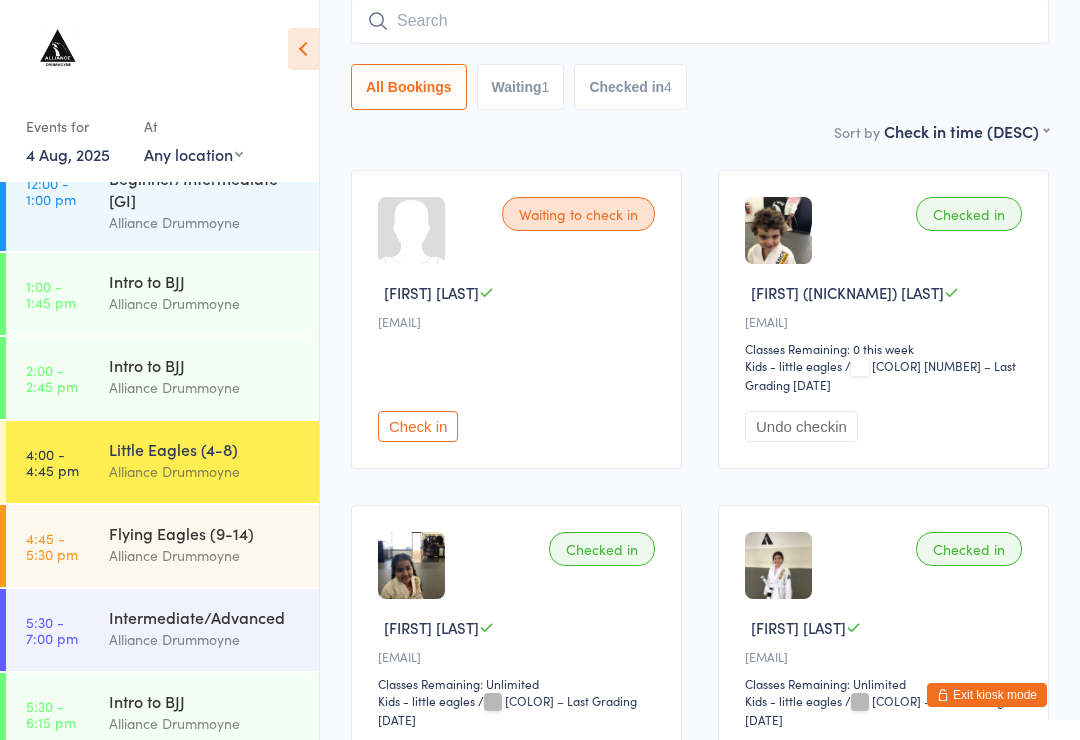 click at bounding box center [700, 21] 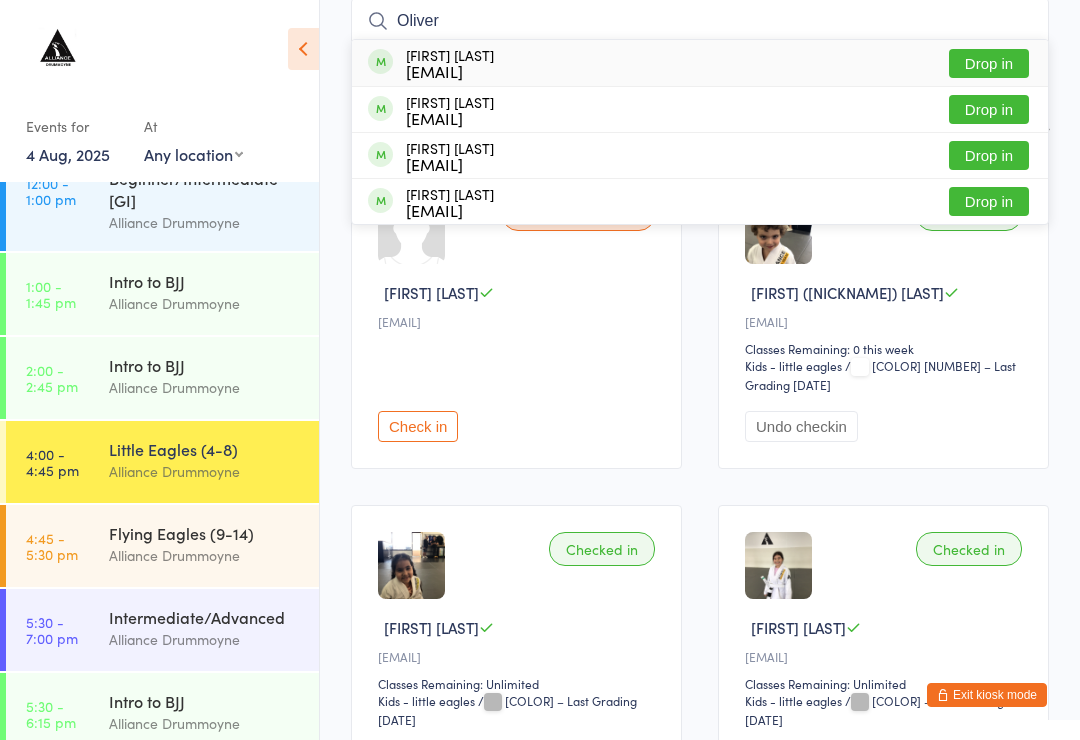 type on "Oliver" 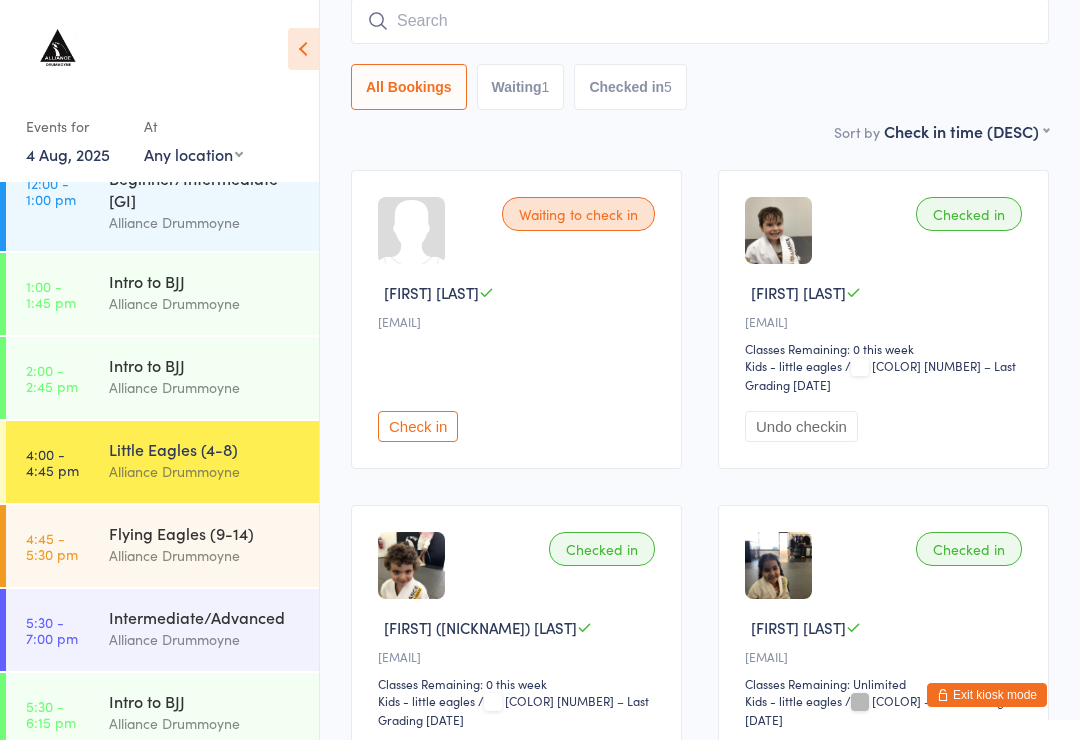 click at bounding box center (700, 21) 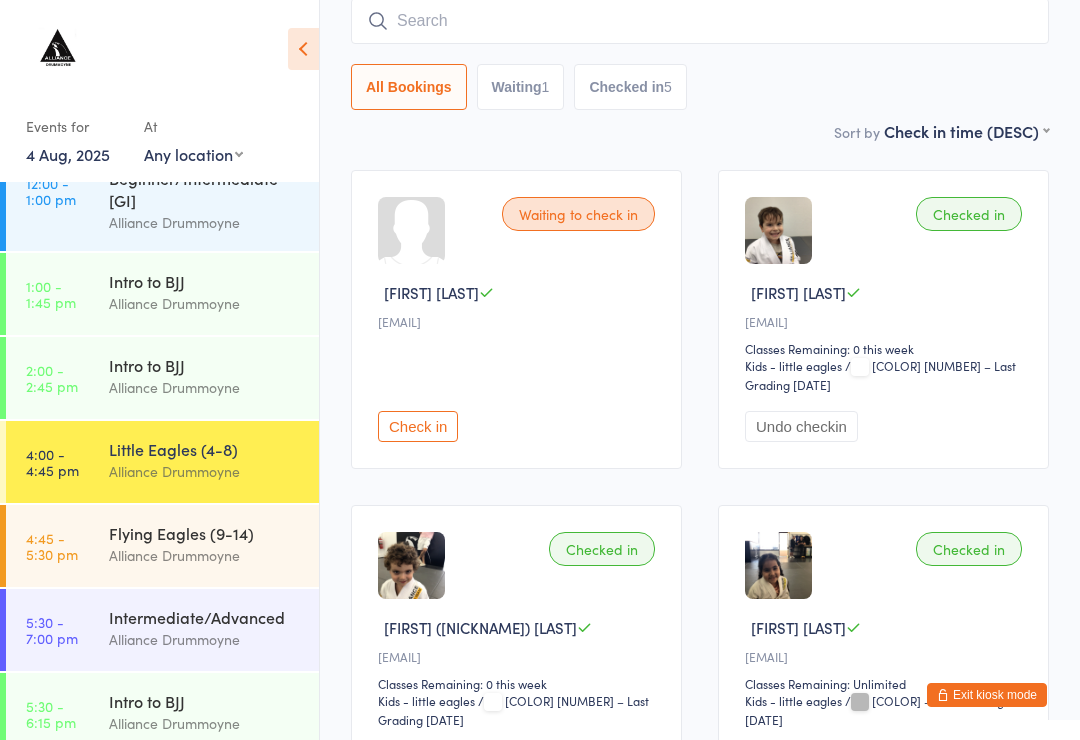 click at bounding box center (700, 21) 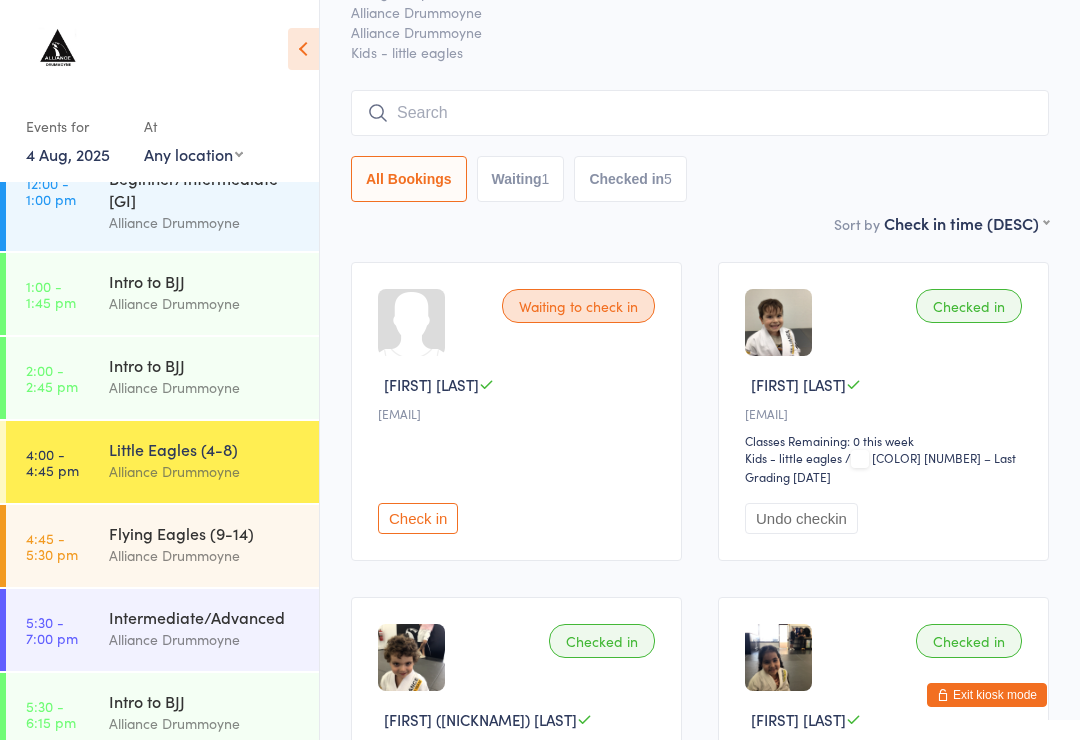 scroll, scrollTop: 0, scrollLeft: 0, axis: both 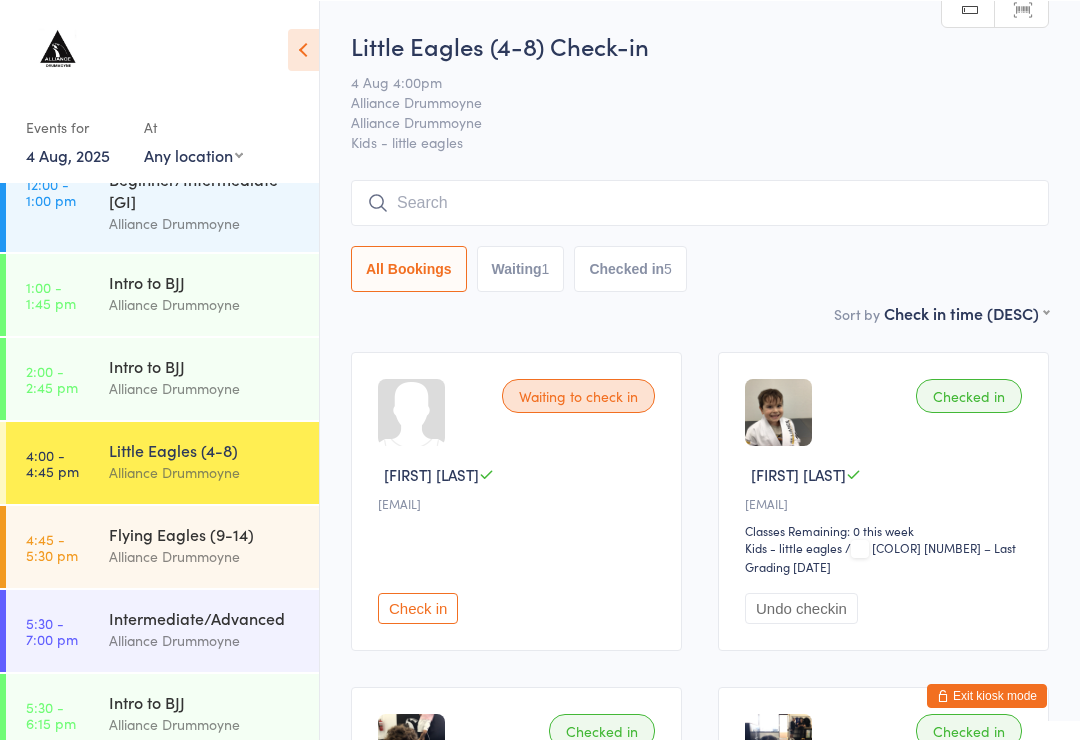 click at bounding box center (700, 202) 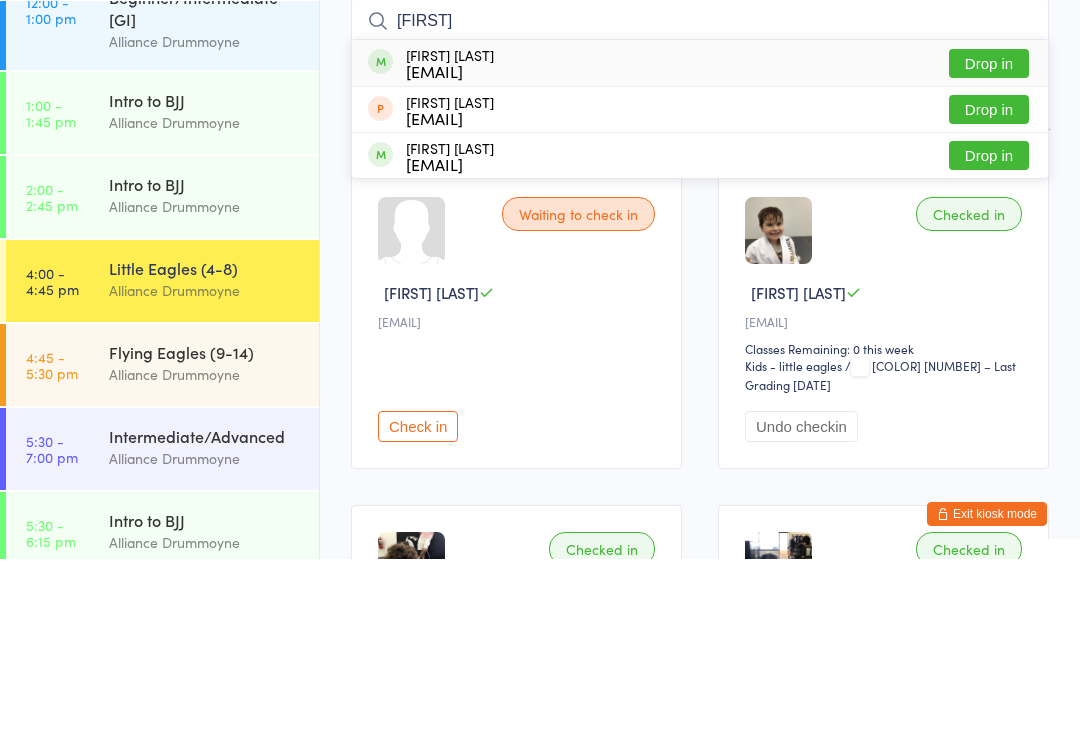 type on "[FIRST]" 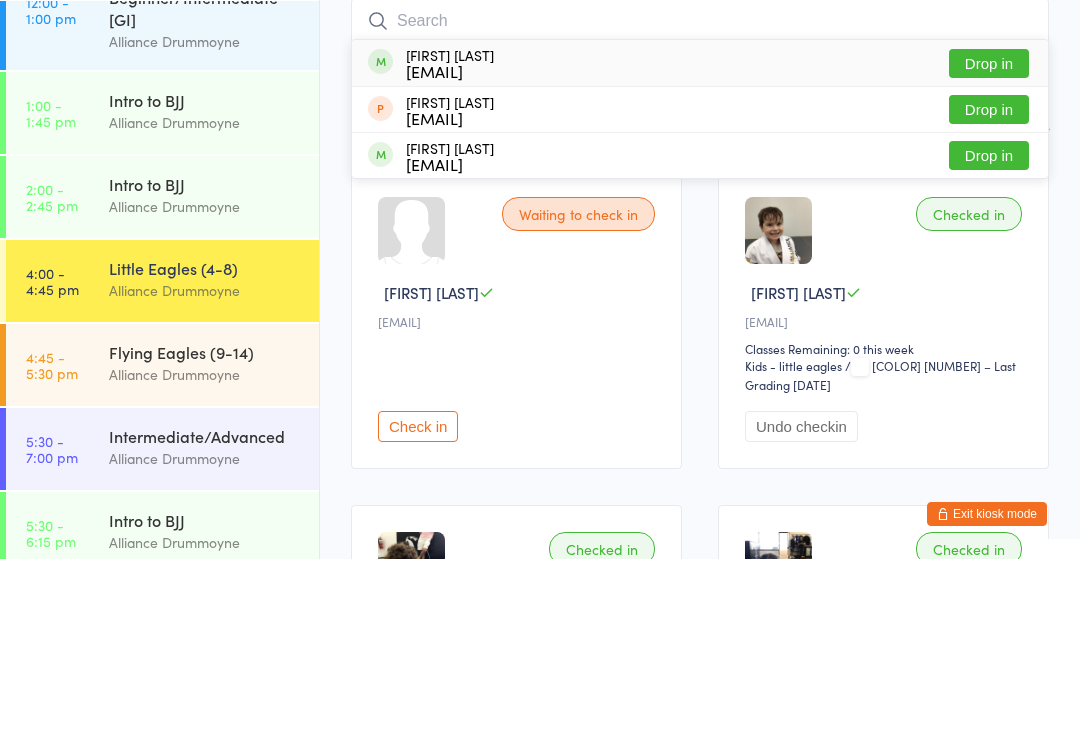 scroll, scrollTop: 181, scrollLeft: 0, axis: vertical 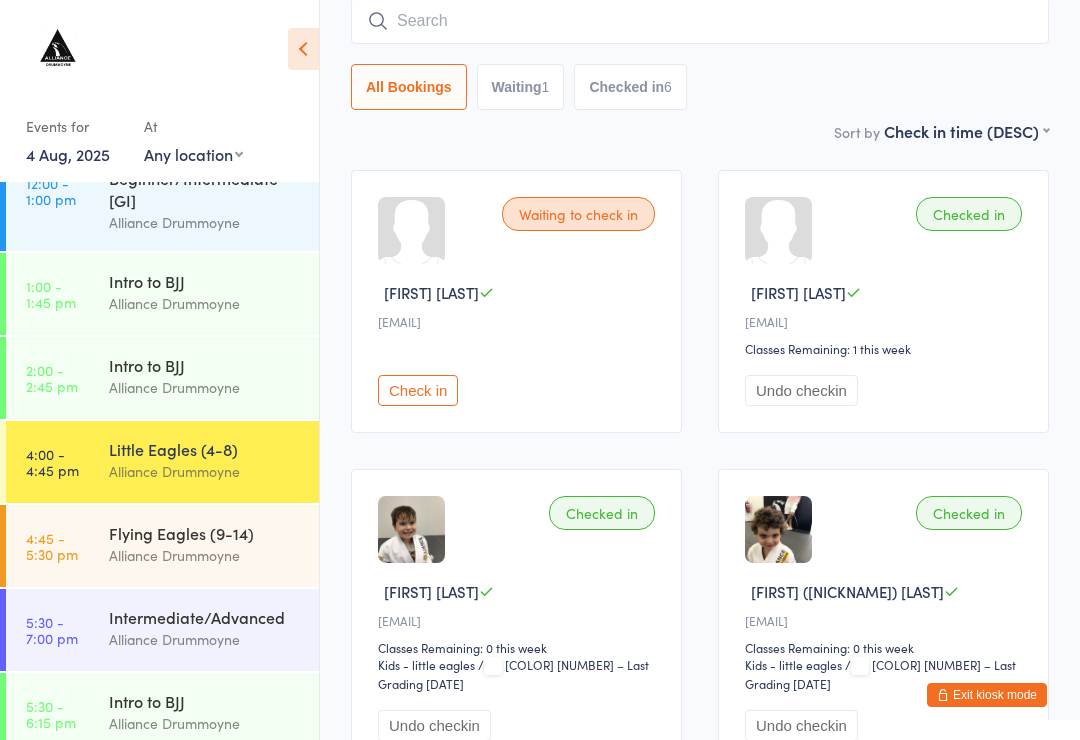 click at bounding box center [700, 21] 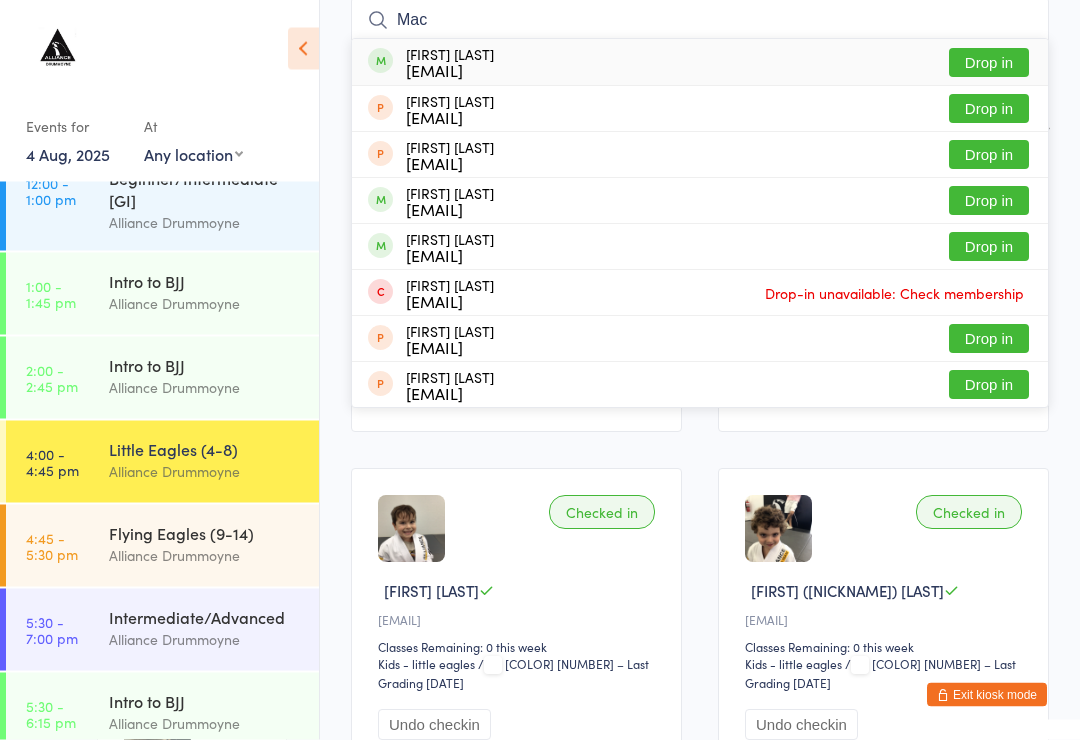 type on "Mac" 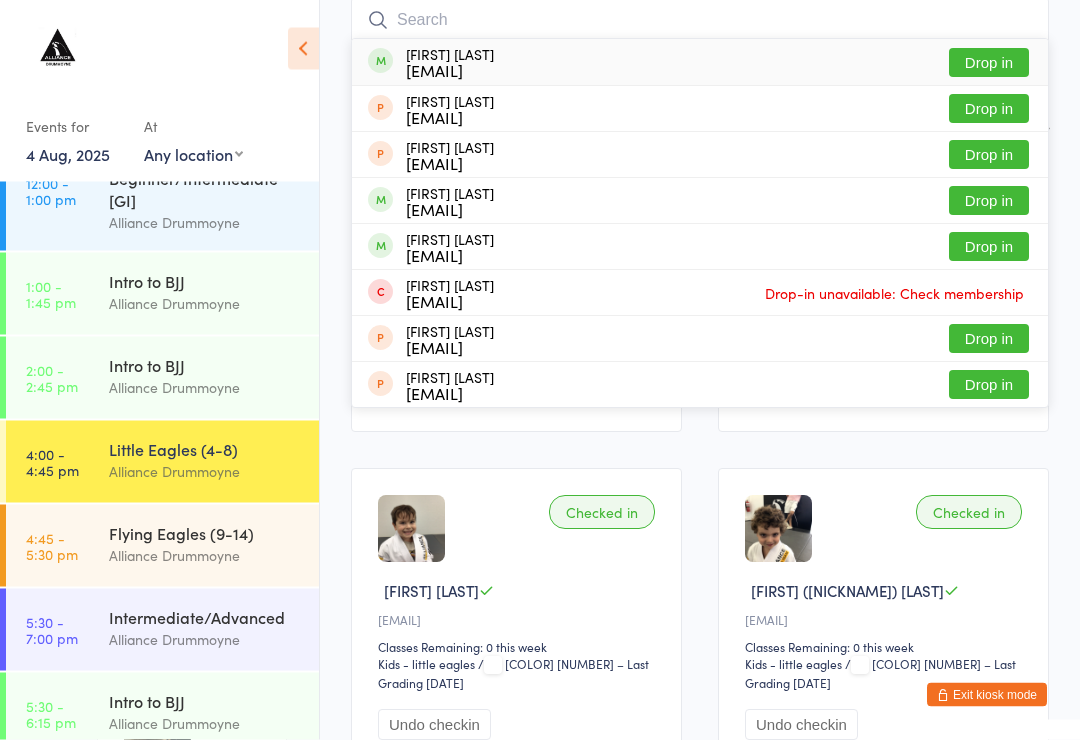 scroll, scrollTop: 182, scrollLeft: 0, axis: vertical 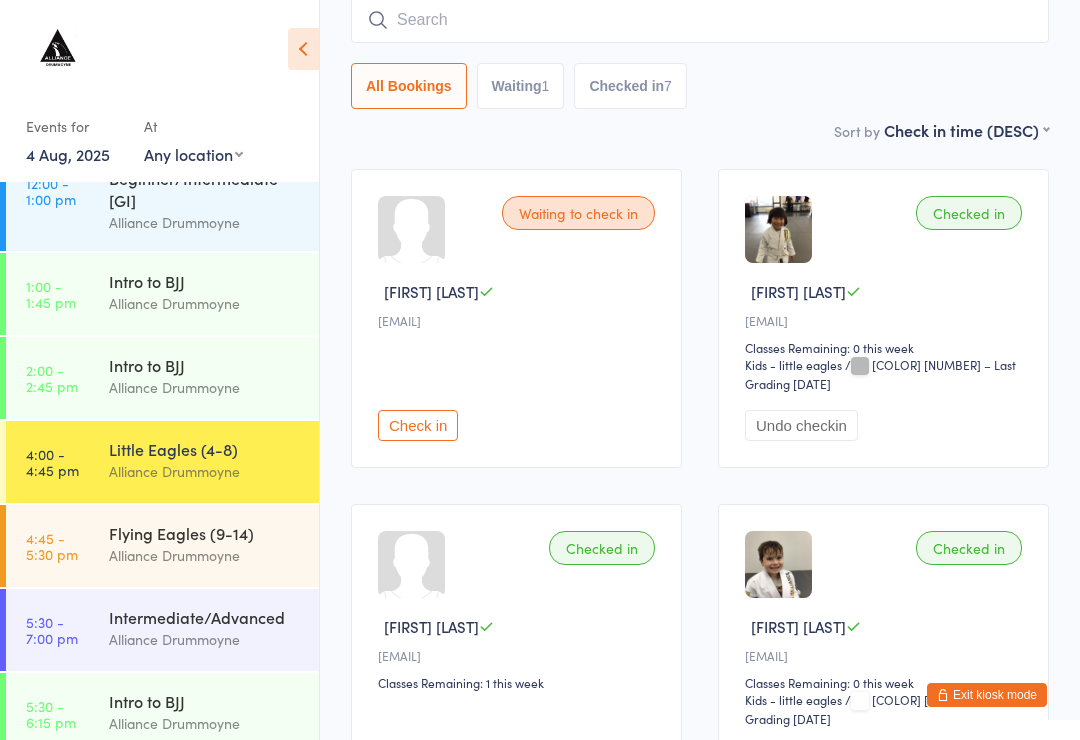 click at bounding box center [700, 20] 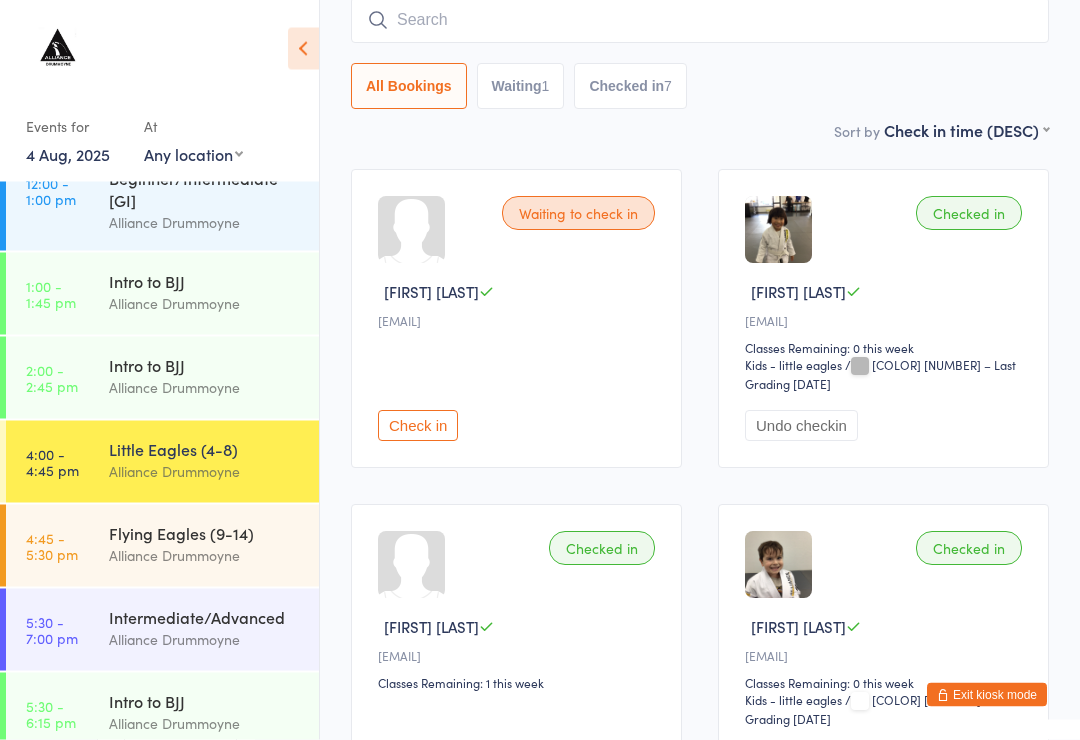 scroll, scrollTop: 181, scrollLeft: 0, axis: vertical 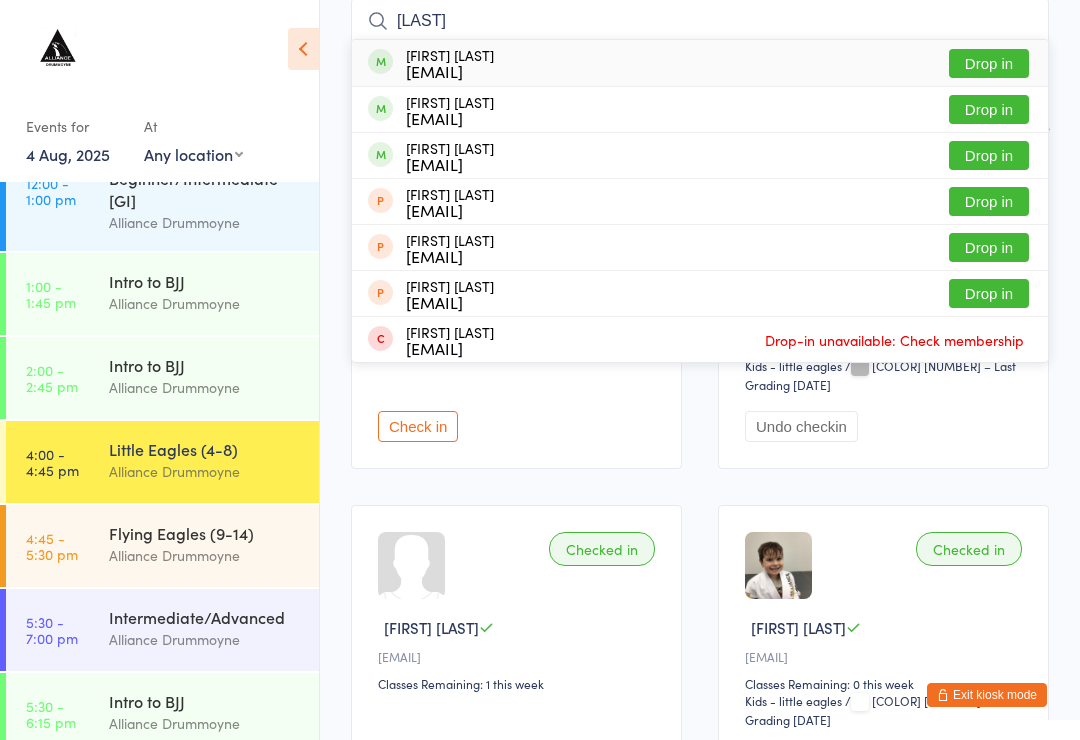 type on "[LAST]" 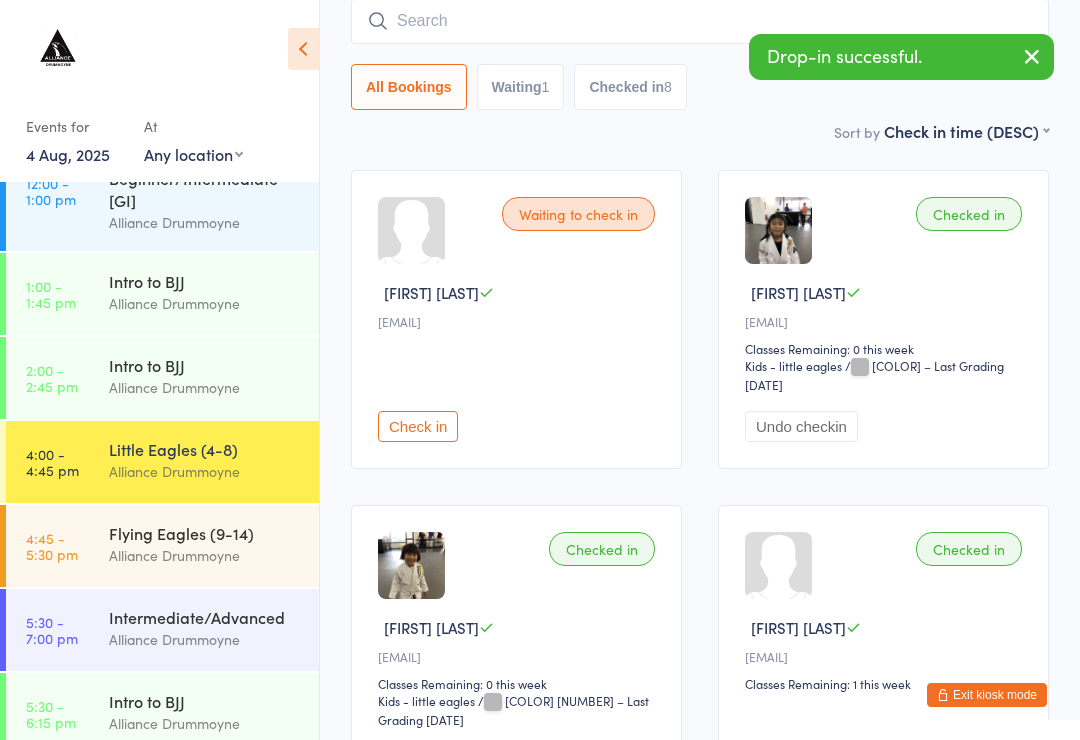 click at bounding box center [700, 21] 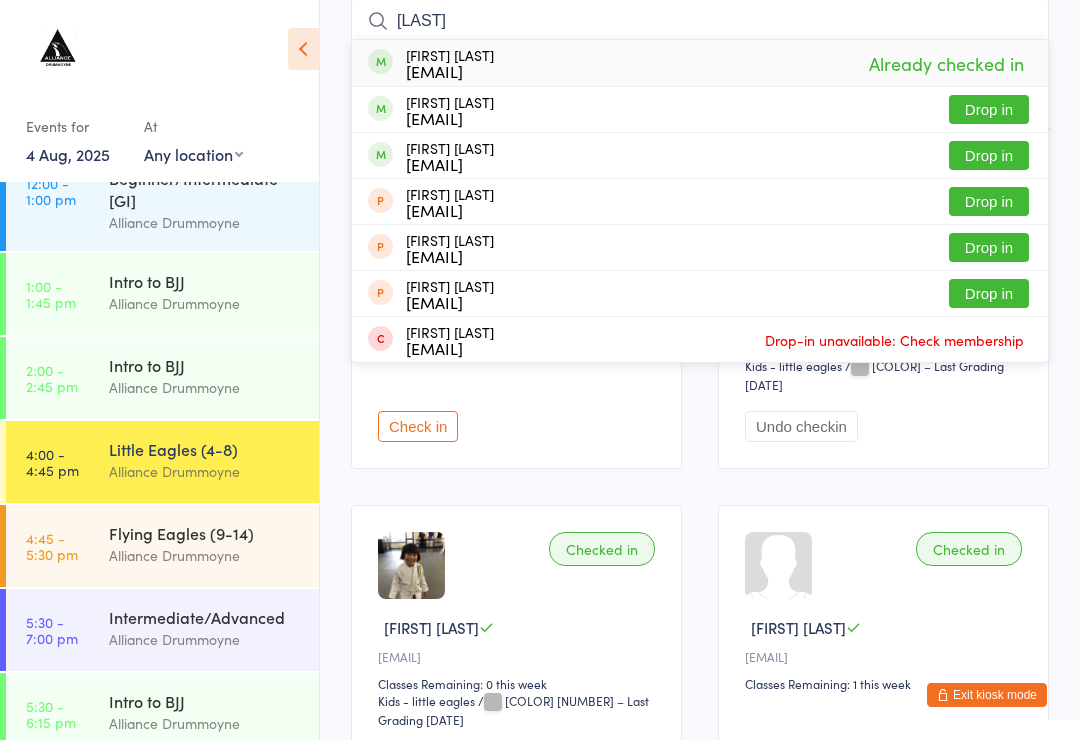 type on "[LAST]" 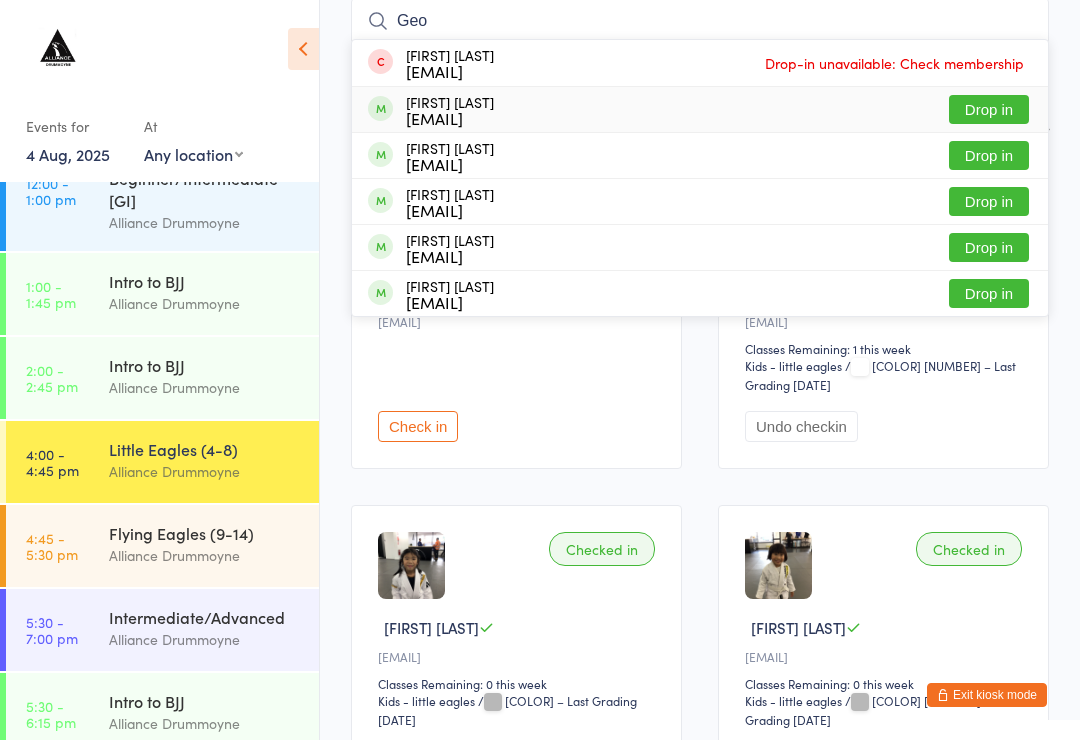 type on "Geo" 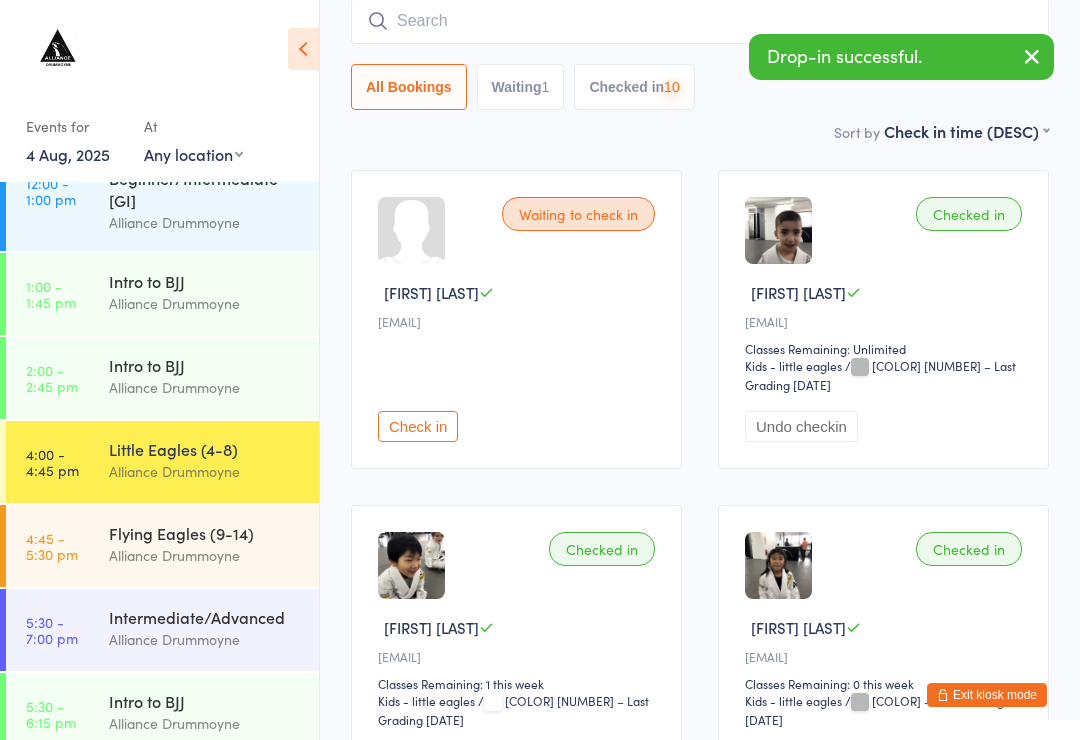 click at bounding box center (700, 21) 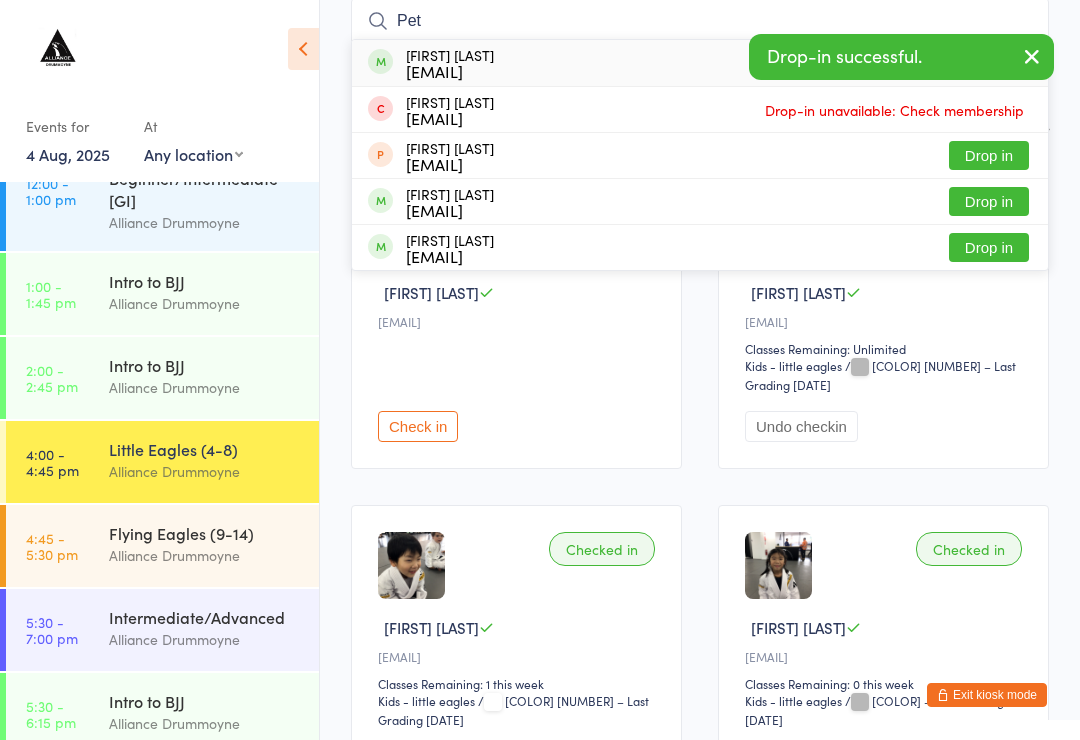type on "Pet" 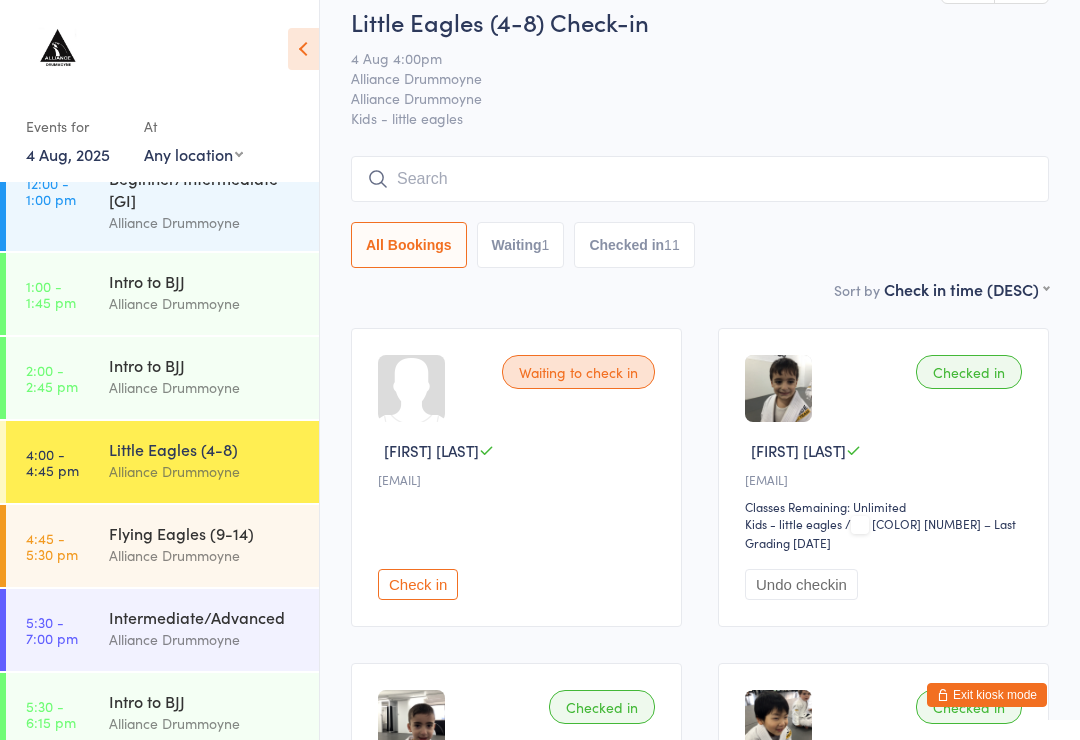 scroll, scrollTop: 0, scrollLeft: 0, axis: both 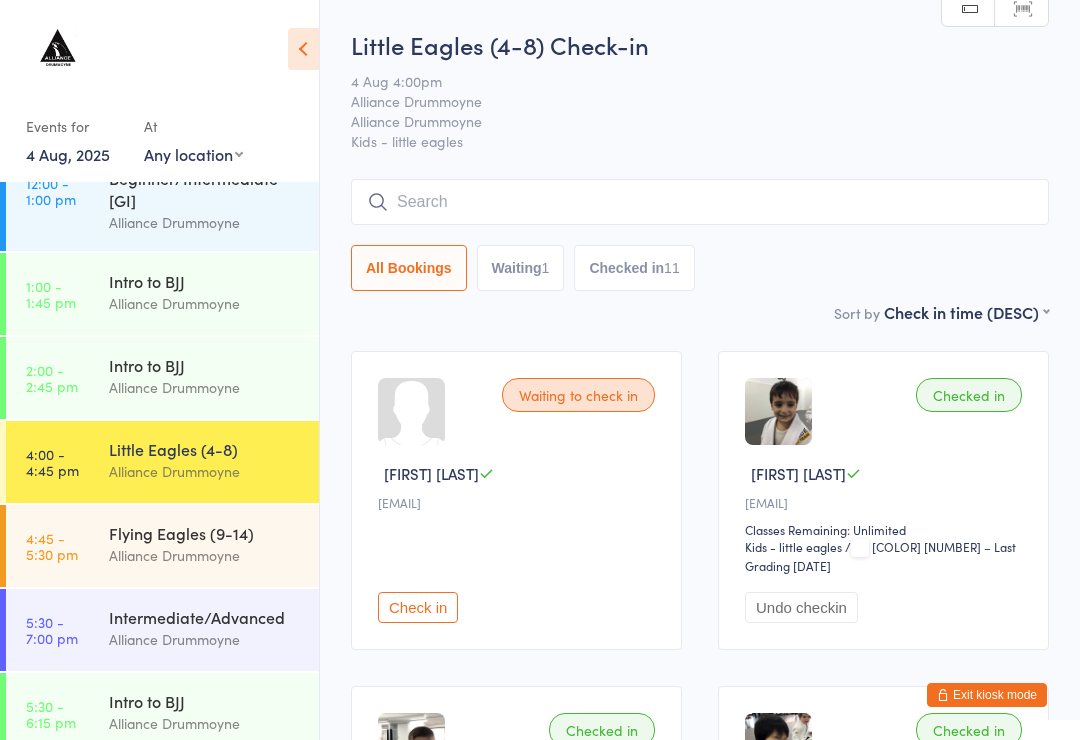 click on "Little Eagles (4-8) Check-in [DATE] [TIME]  Alliance Drummoyne  Alliance Drummoyne  Kids - little eagles  Manual search Scanner input All Bookings Waiting  1 Checked in  11" at bounding box center [700, 164] 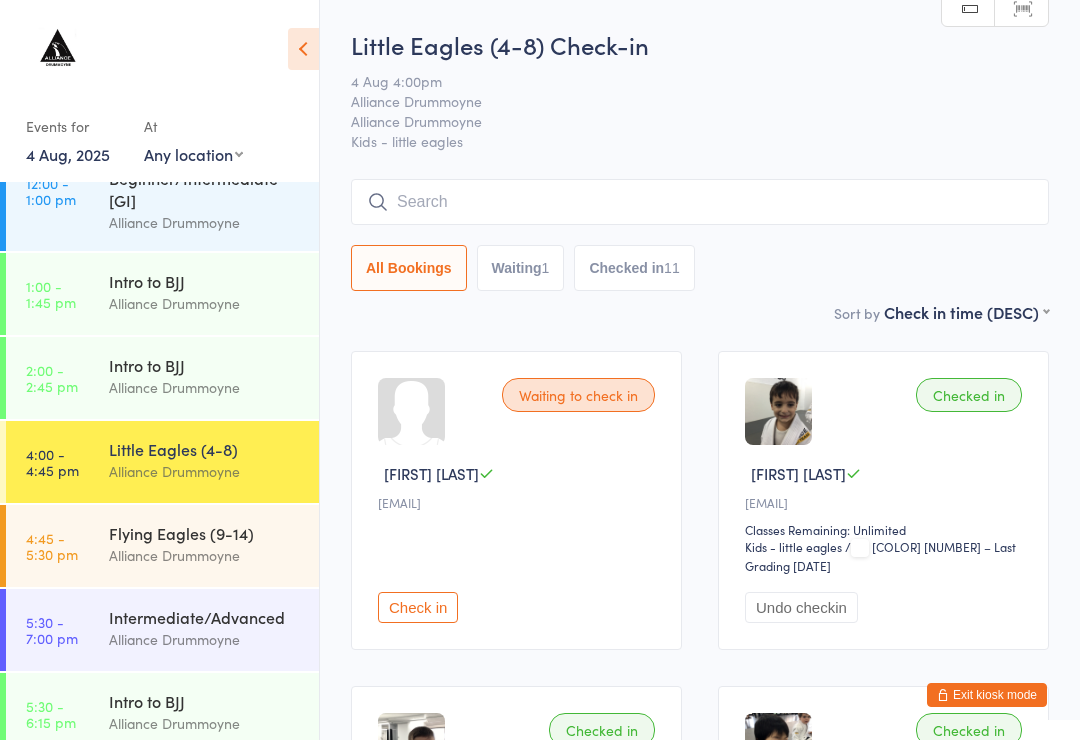 click at bounding box center [700, 202] 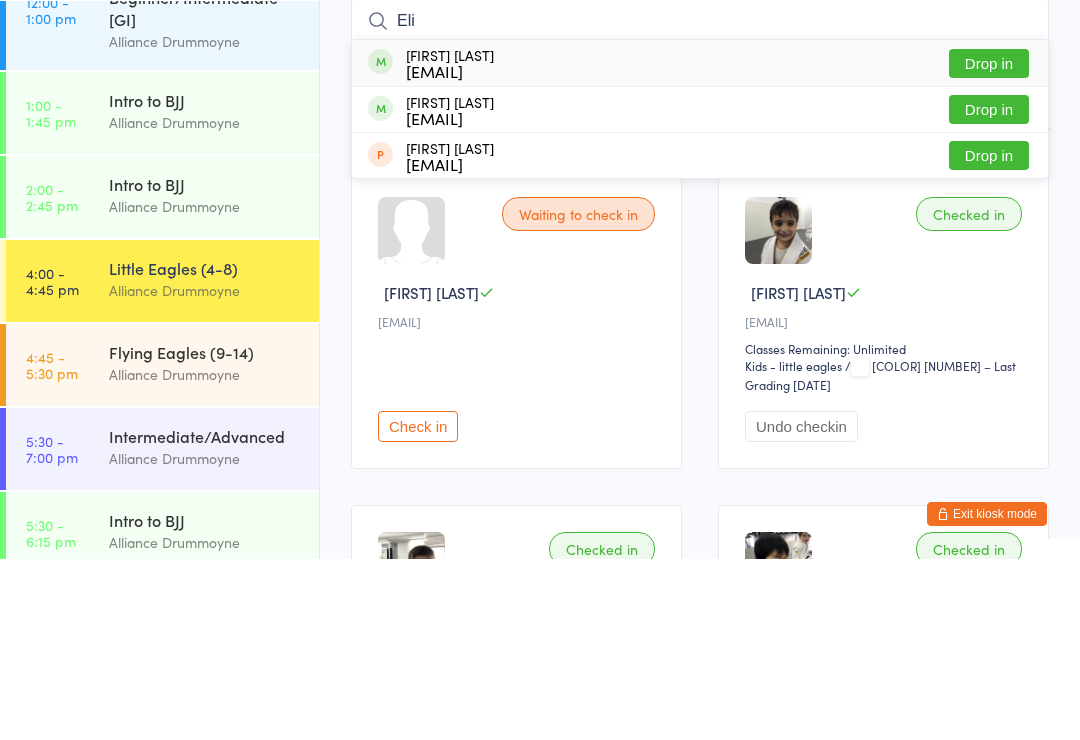 type on "Eli" 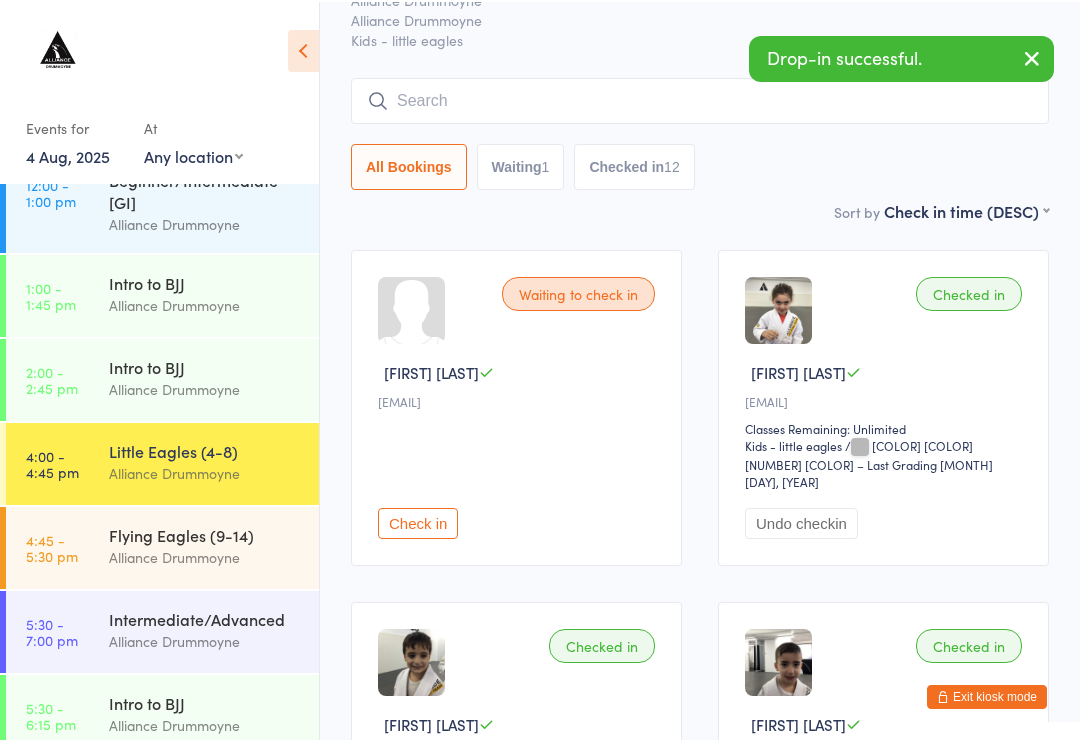 scroll, scrollTop: 101, scrollLeft: 0, axis: vertical 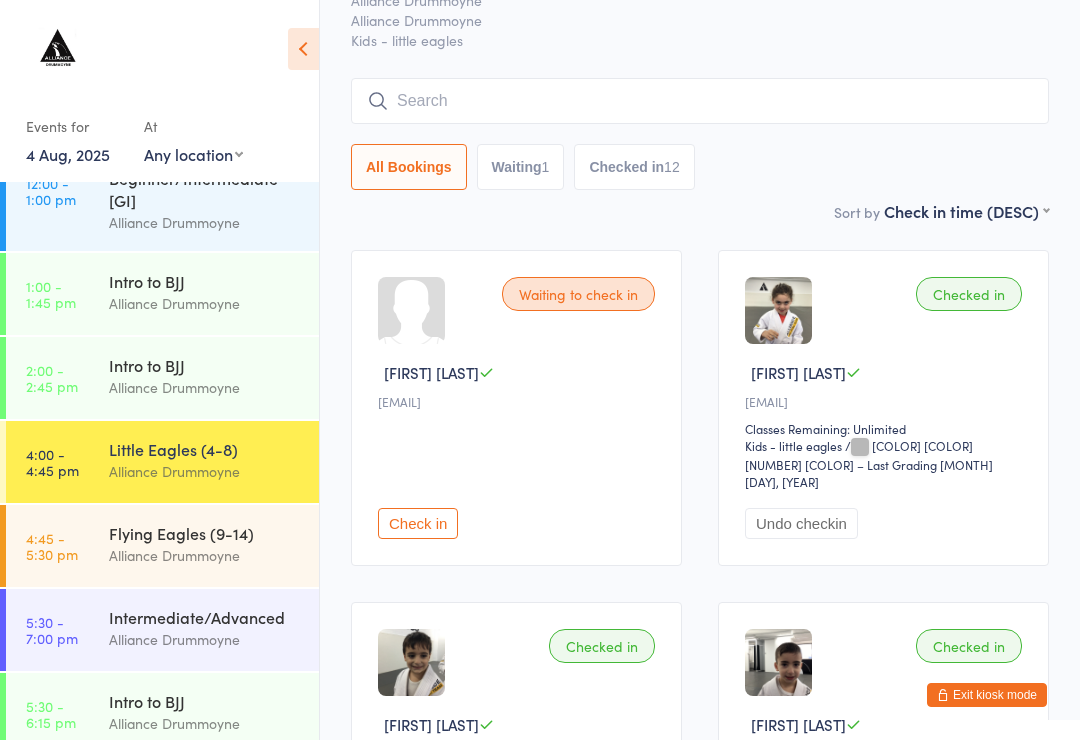 click on "[TIME]" at bounding box center (52, 546) 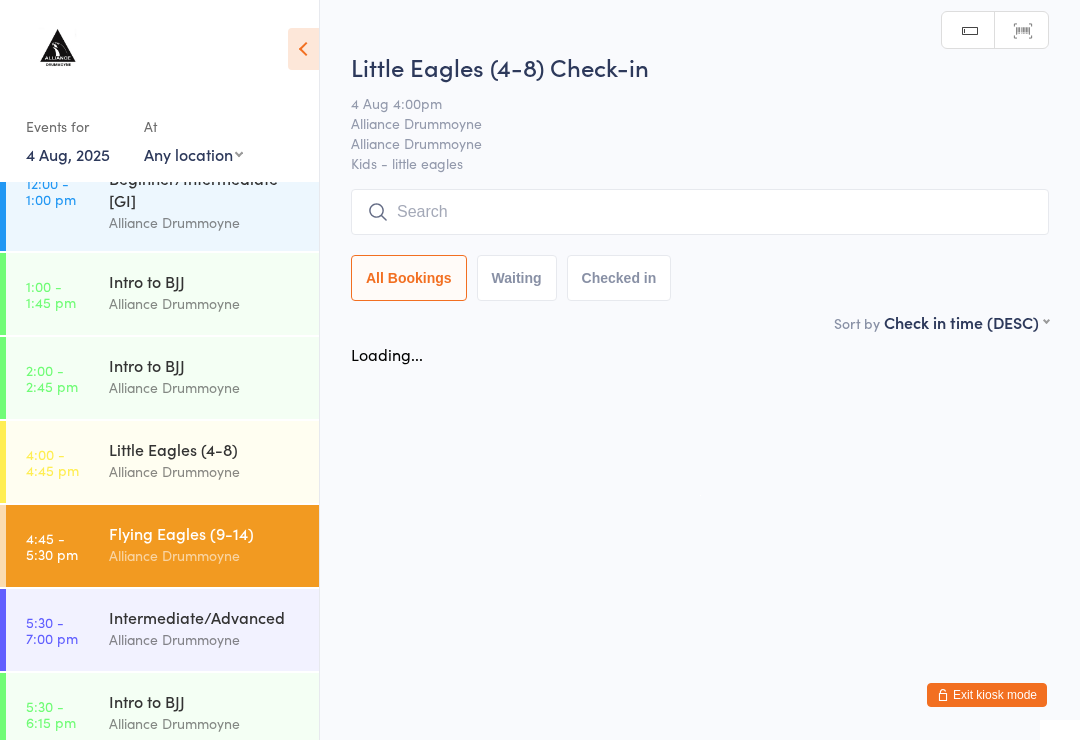 scroll, scrollTop: 0, scrollLeft: 0, axis: both 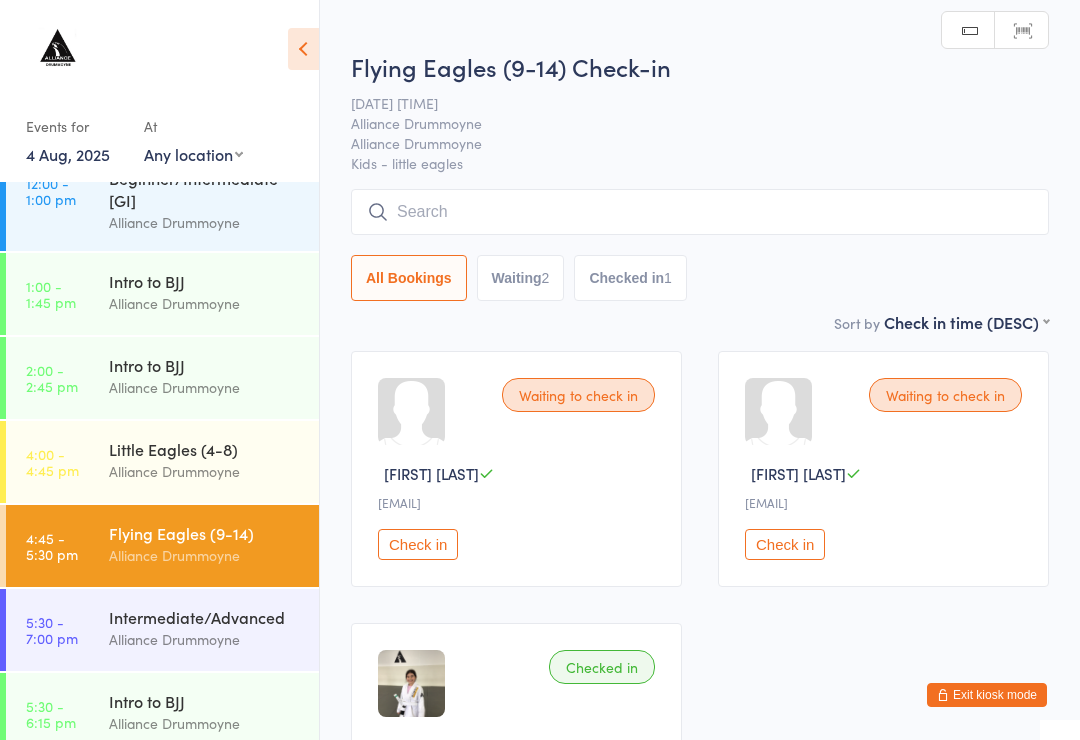 click on "Alliance Drummoyne" at bounding box center (684, 143) 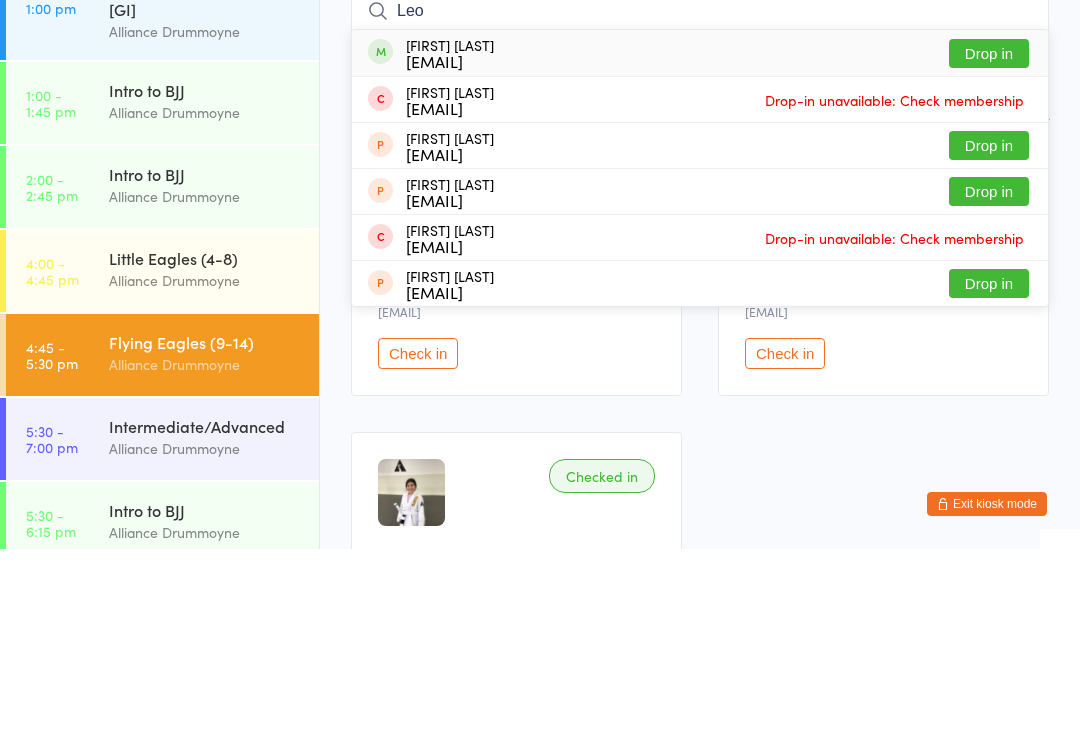 type on "Leo" 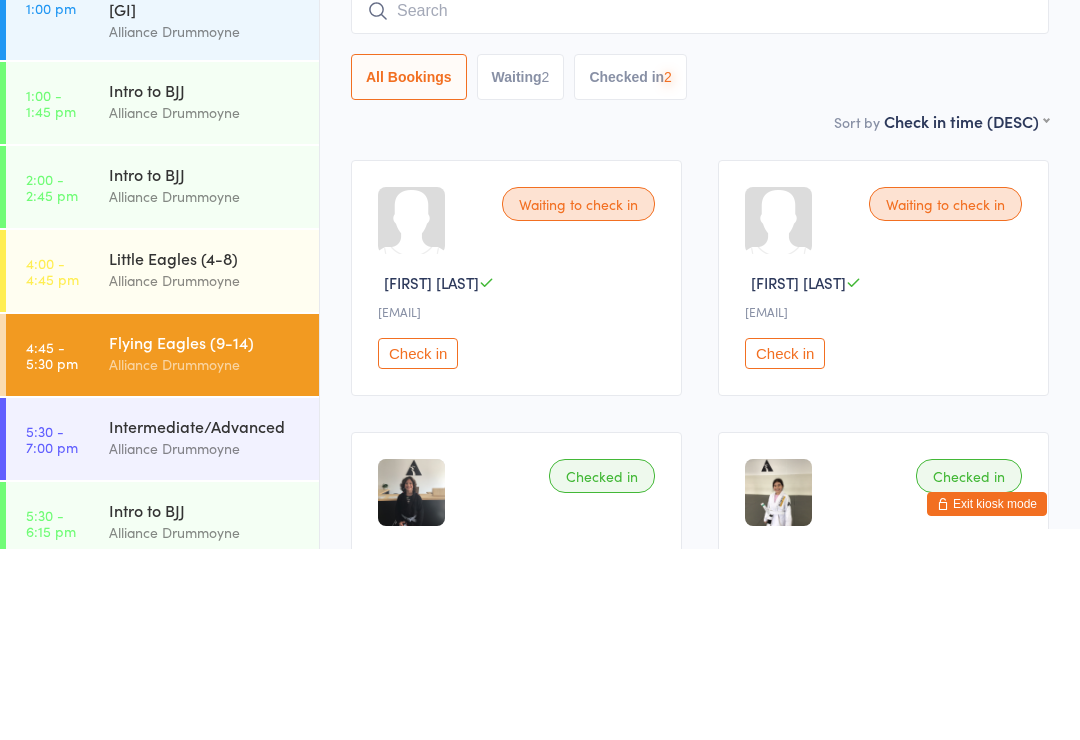 click on "Alliance Drummoyne" at bounding box center (205, 471) 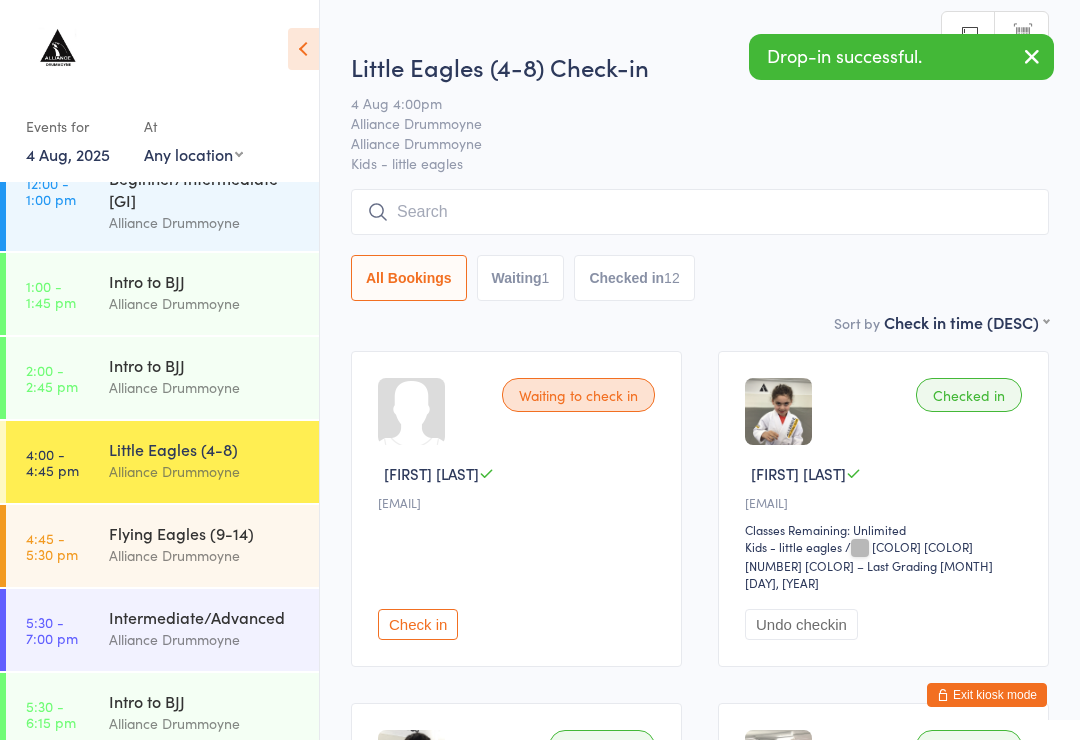click on "Flying Eagles (9-14) Alliance Drummoyne" at bounding box center [214, 544] 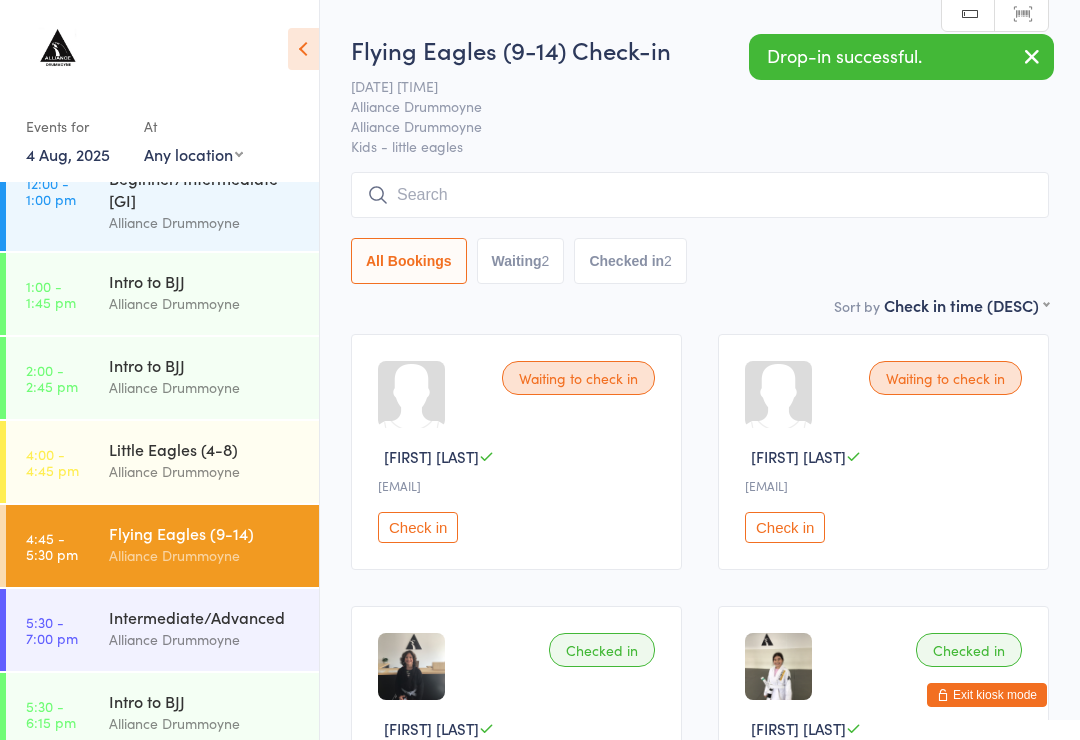 scroll, scrollTop: 12, scrollLeft: 0, axis: vertical 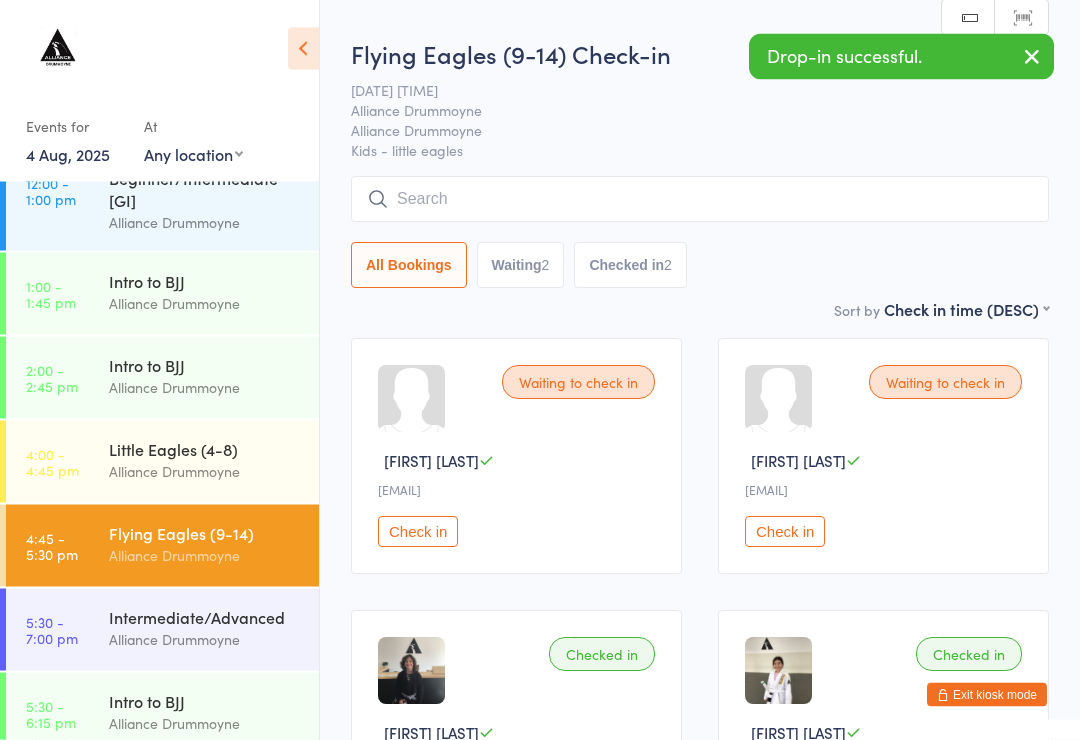 click on "Alliance Drummoyne" at bounding box center (205, 471) 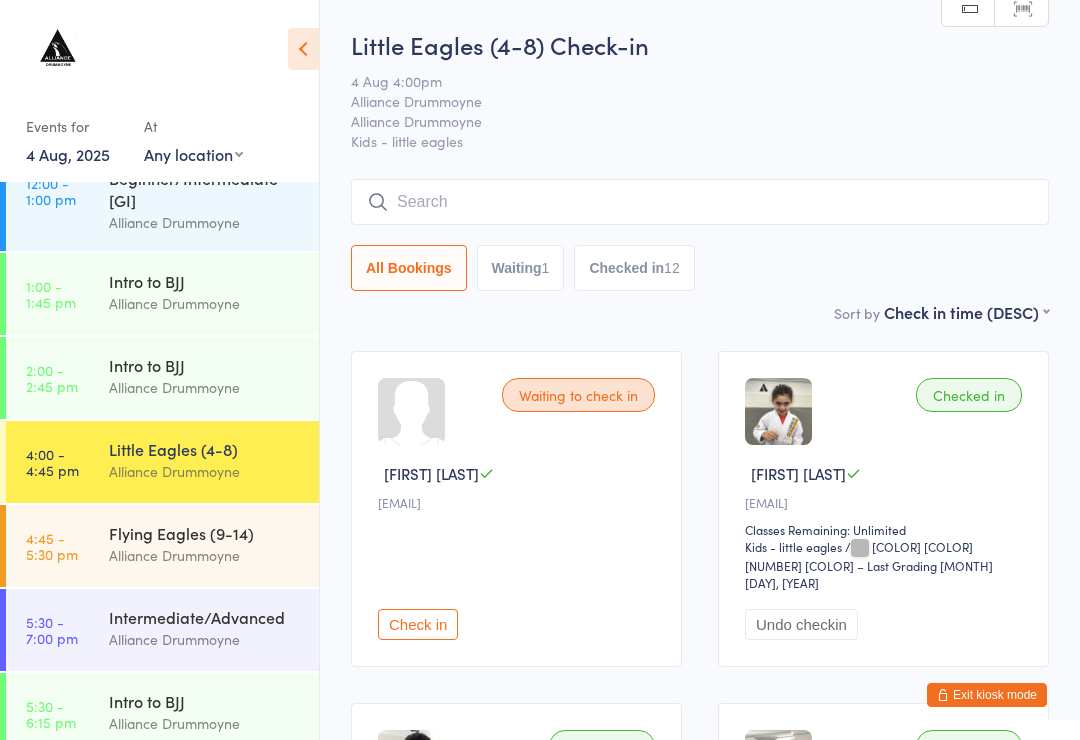 click at bounding box center [700, 202] 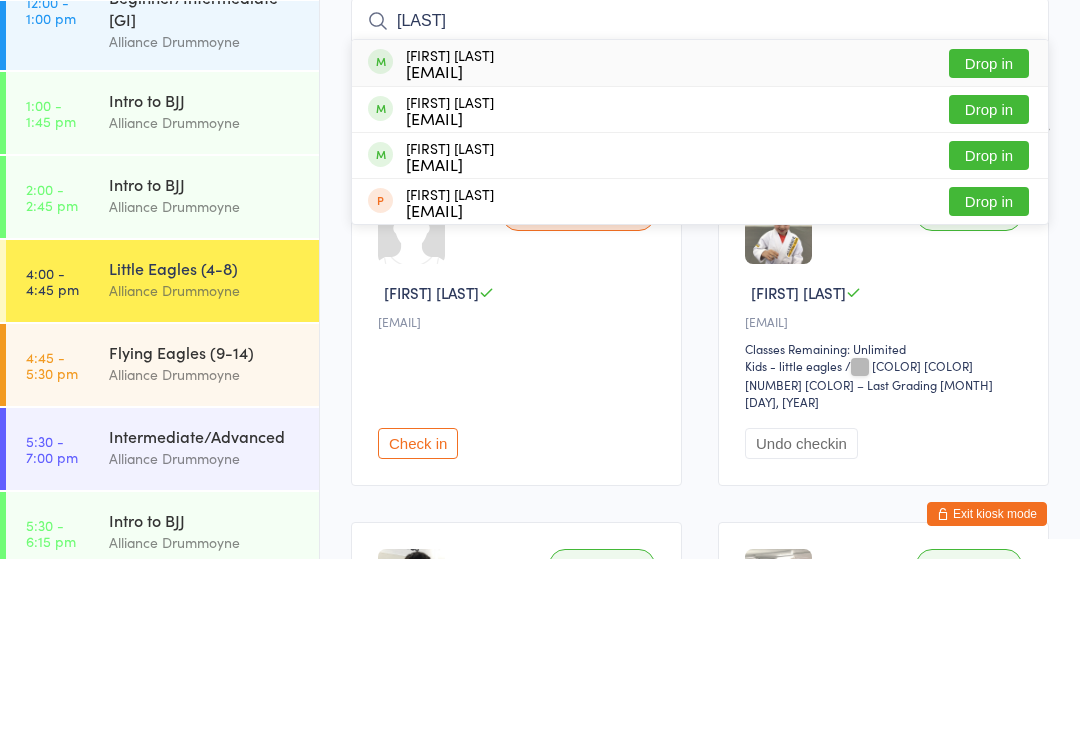 type on "[LAST]" 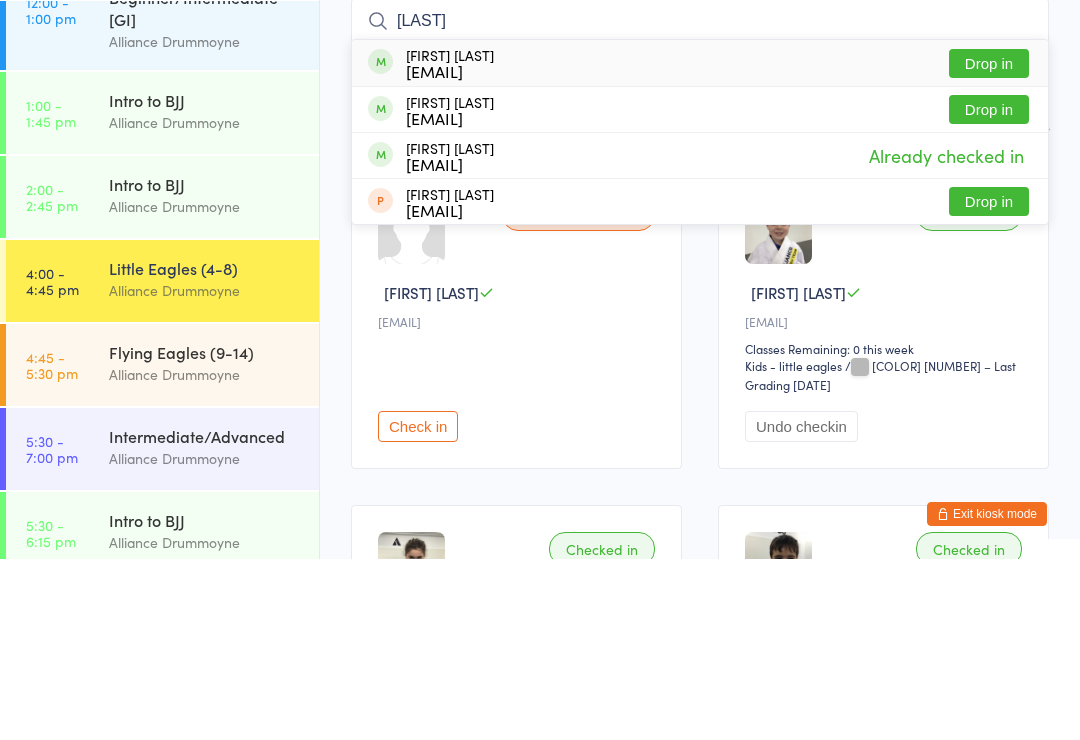 type on "[LAST]" 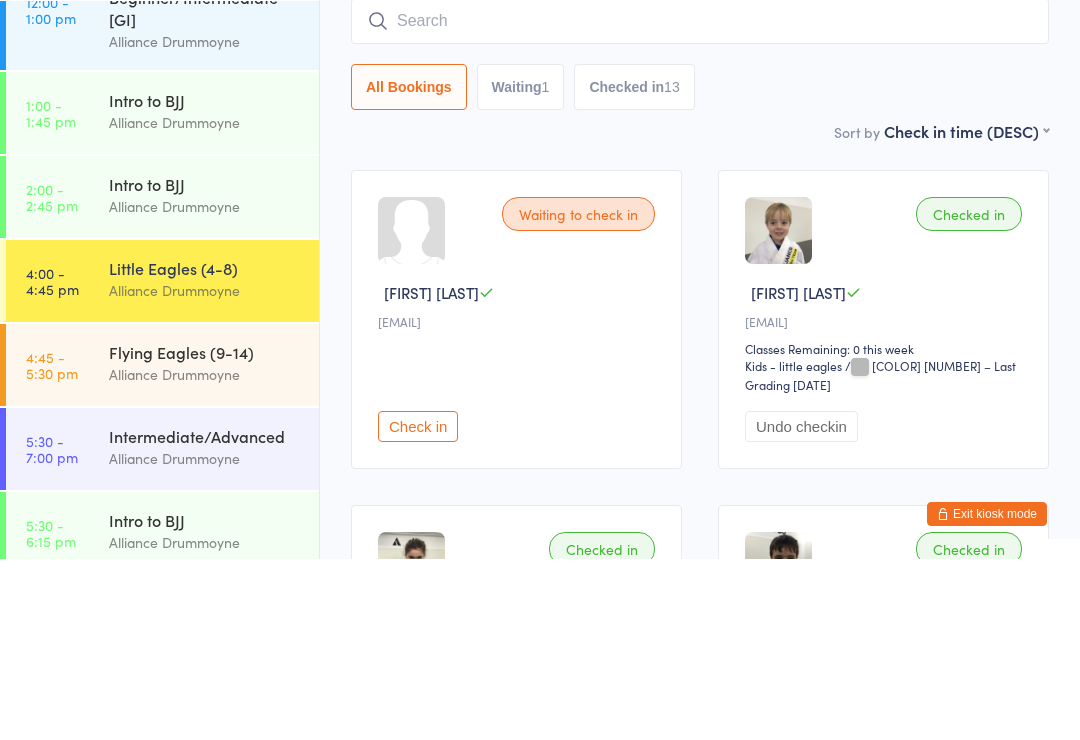scroll, scrollTop: 181, scrollLeft: 0, axis: vertical 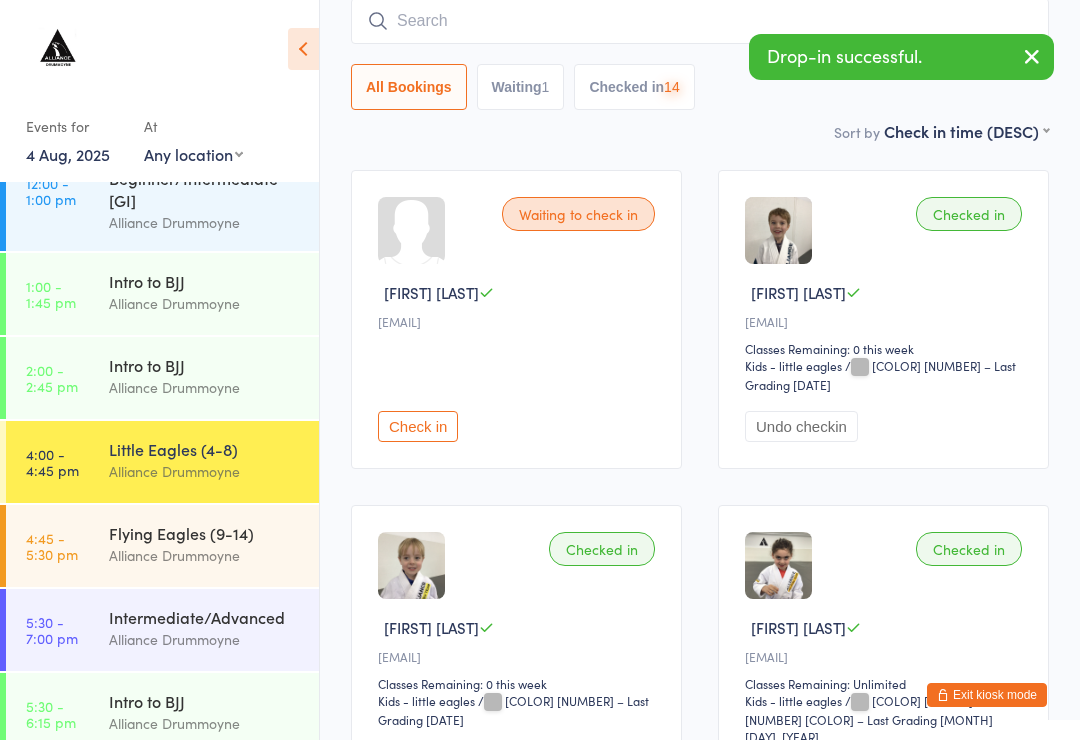 click at bounding box center [700, 21] 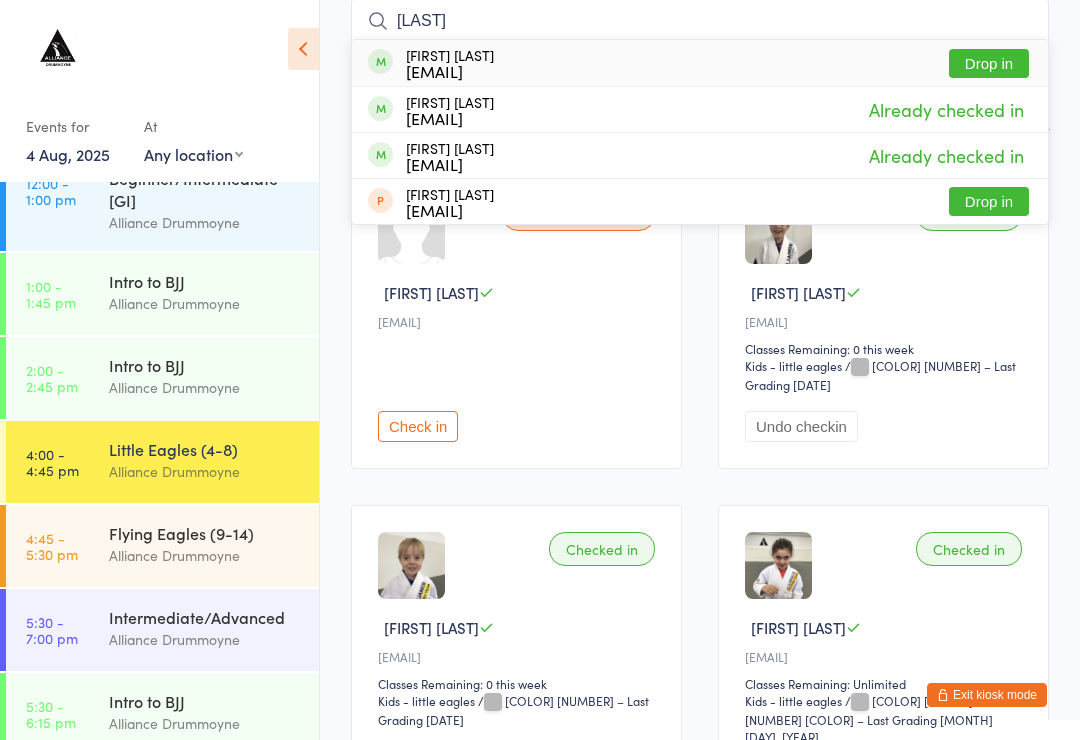 type on "[LAST]" 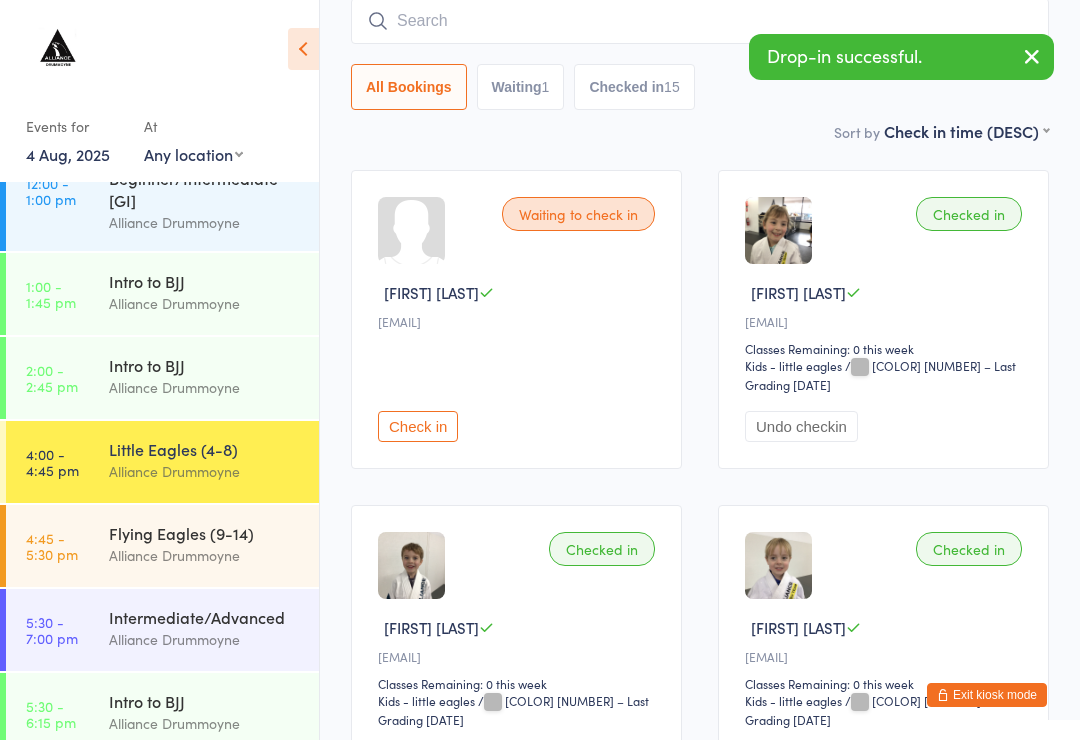 click at bounding box center [700, 21] 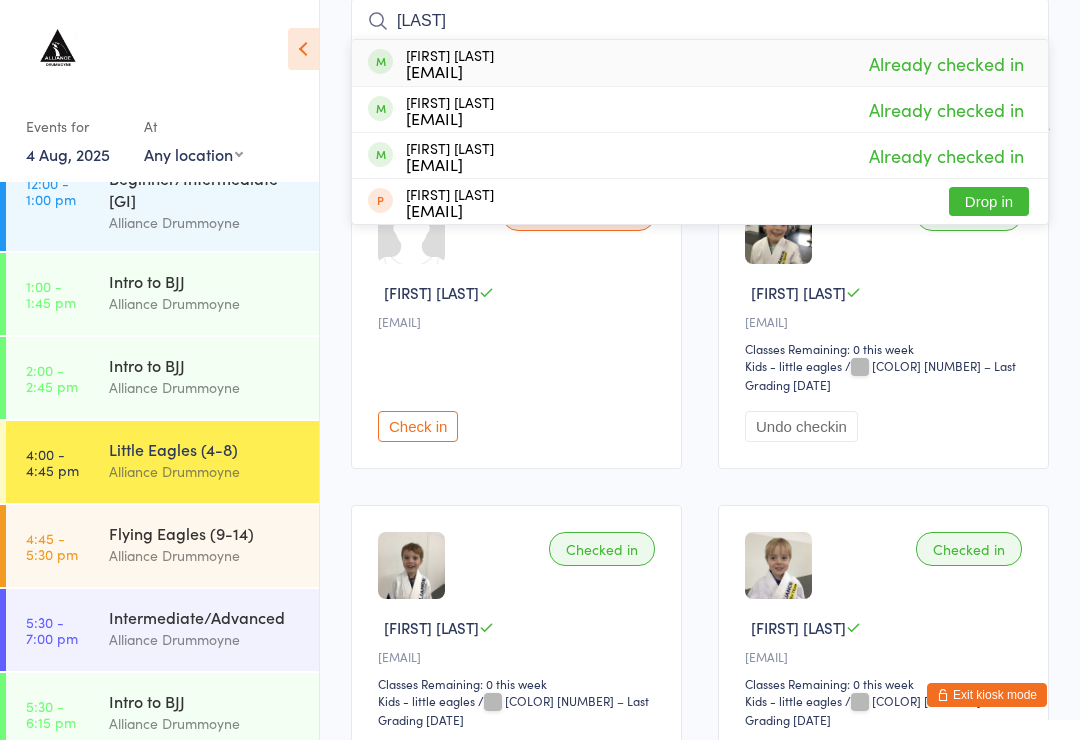 click on "Waiting to check in [FIRST] [LAST]  [EMAIL]   Check in Checked in [FIRST] [LAST]  [EMAIL] Classes Remaining: 0 this week Kids - little eagles  Kids - little eagles   /  [COLOR] [COLOR] [NUMBER] – Last Grading [DATE]   Undo checkin Checked in [FIRST] [LAST]  [EMAIL] Classes Remaining: 0 this week Kids - little eagles  Kids - little eagles   /  [COLOR] [COLOR] [NUMBER] – Last Grading [DATE]   Undo checkin Checked in [FIRST] [LAST]  [EMAIL] Classes Remaining: 0 this week Kids - little eagles  Kids - little eagles   /  [COLOR] [COLOR] [NUMBER] – Last Grading [DATE]   Undo checkin Checked in [FIRST] [LAST]  [EMAIL] Classes Remaining: Unlimited Kids - little eagles  Kids - little eagles   /  [COLOR] [COLOR] [NUMBER] – Last Grading [DATE]   Undo checkin Checked in [FIRST] [LAST]  [EMAIL] Classes Remaining: Unlimited Kids - little eagles  Kids - little eagles   /  [COLOR] [NUMBER] – Last Grading [DATE]   Undo checkin Checked in [FIRST] [LAST]" at bounding box center (700, 1501) 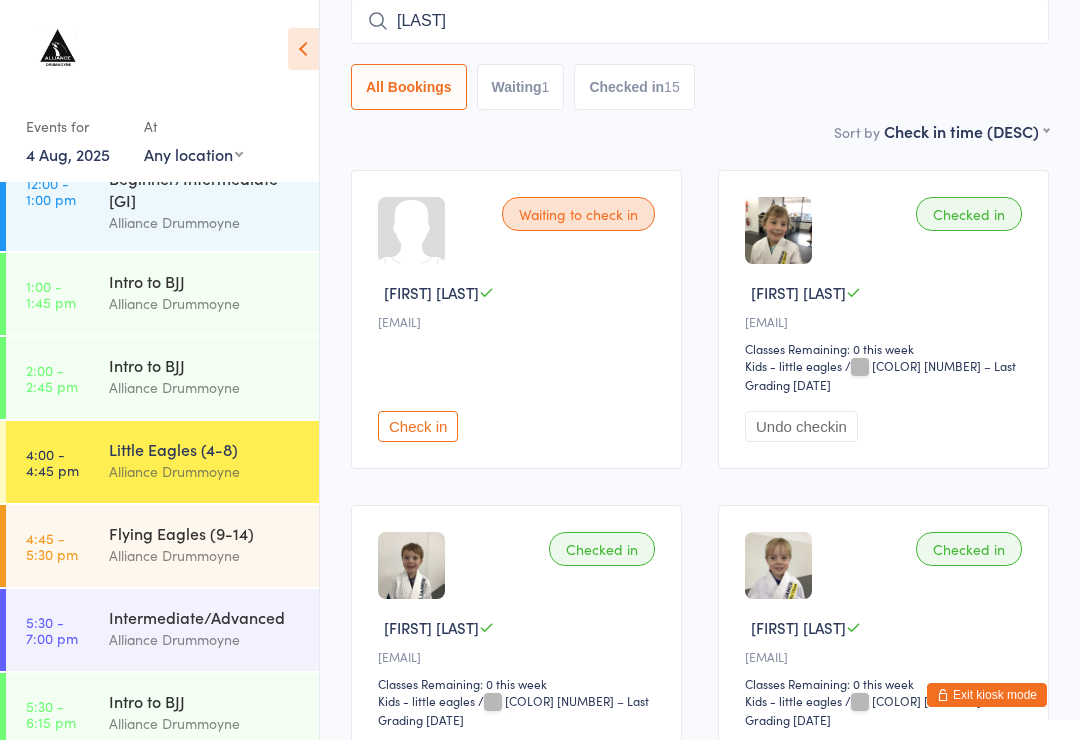 click on "[LAST]" at bounding box center [700, 21] 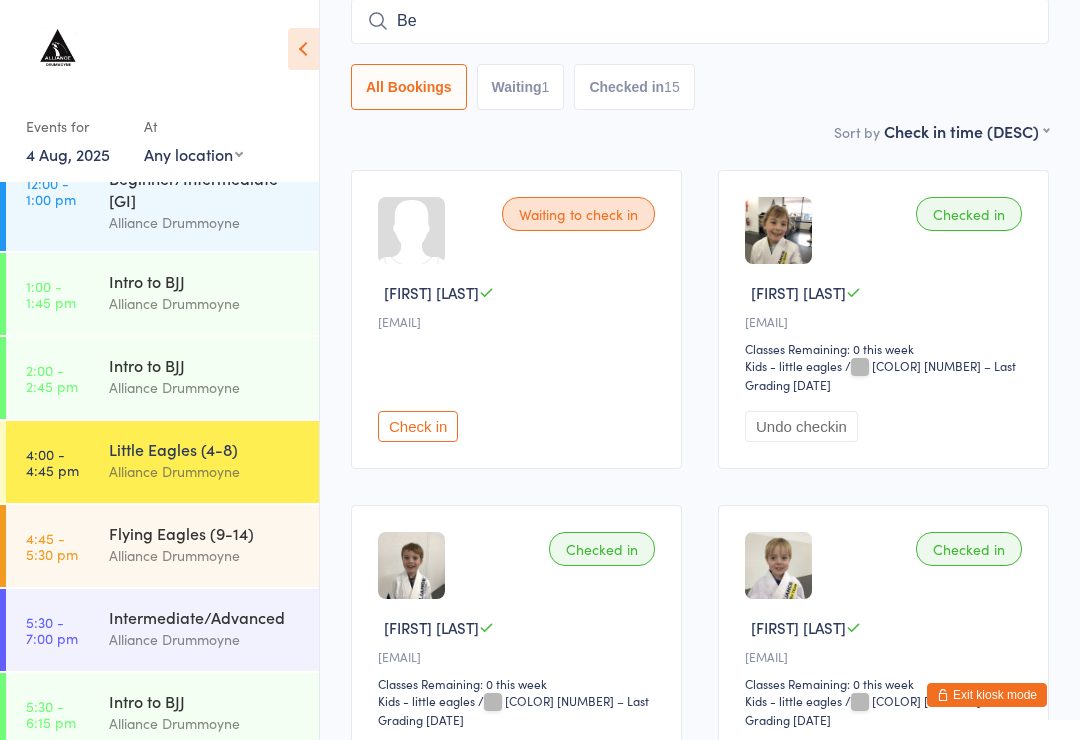 type on "B" 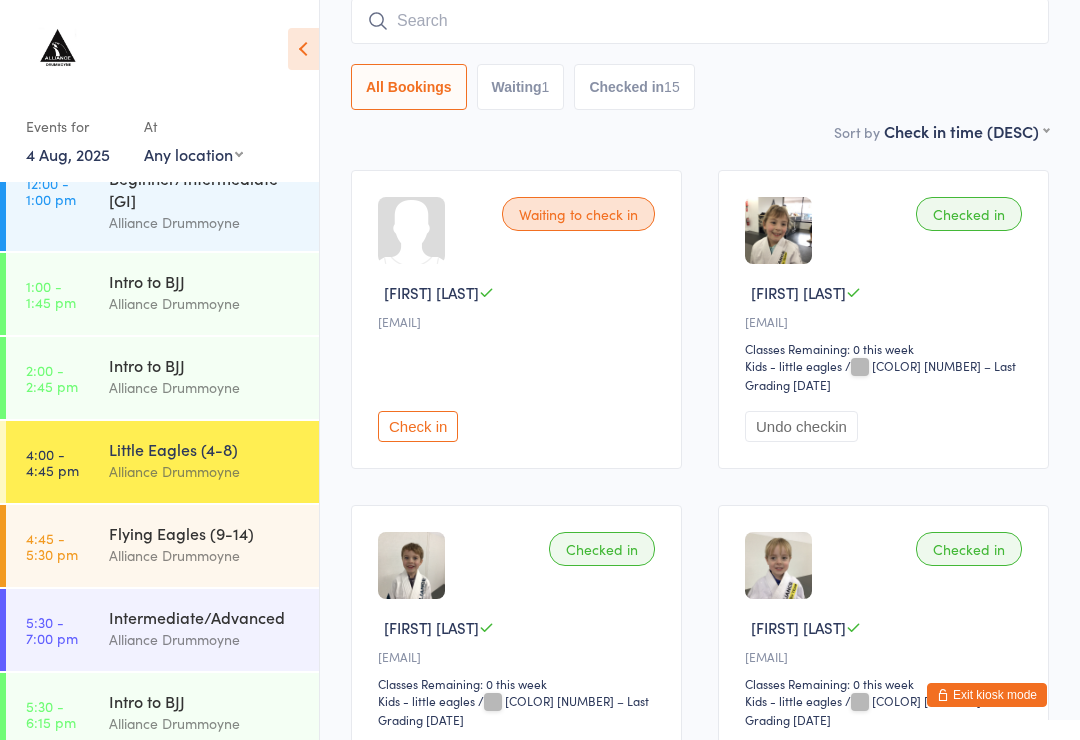 click at bounding box center [700, 21] 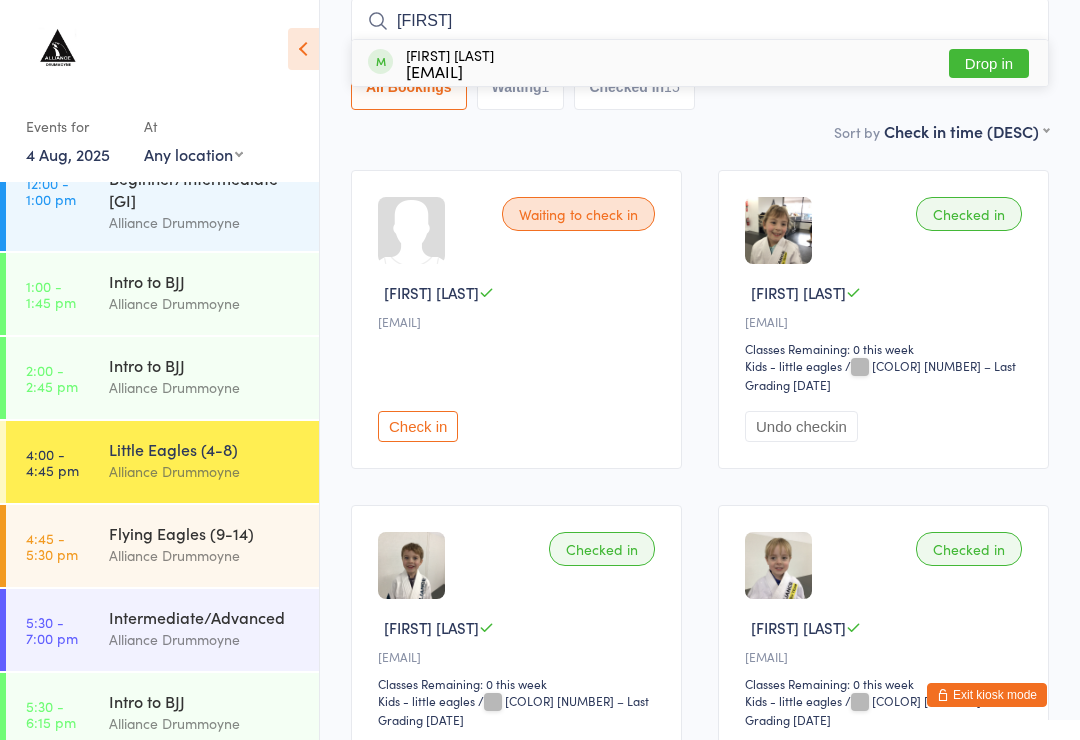 type on "[FIRST]" 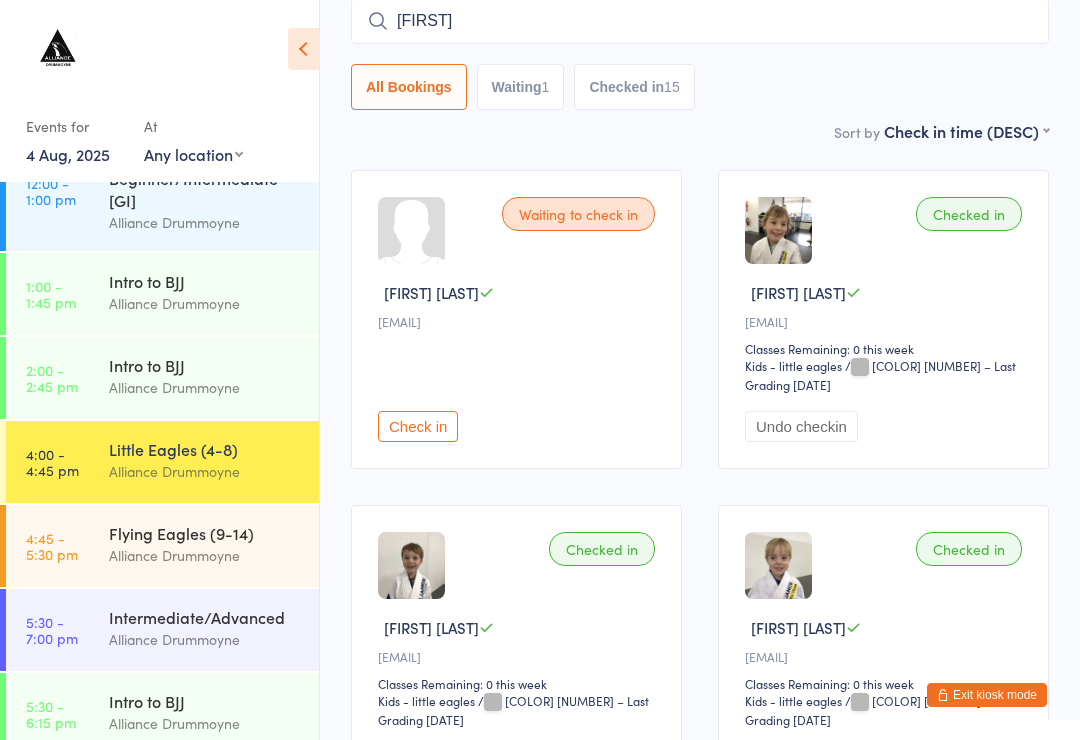 type 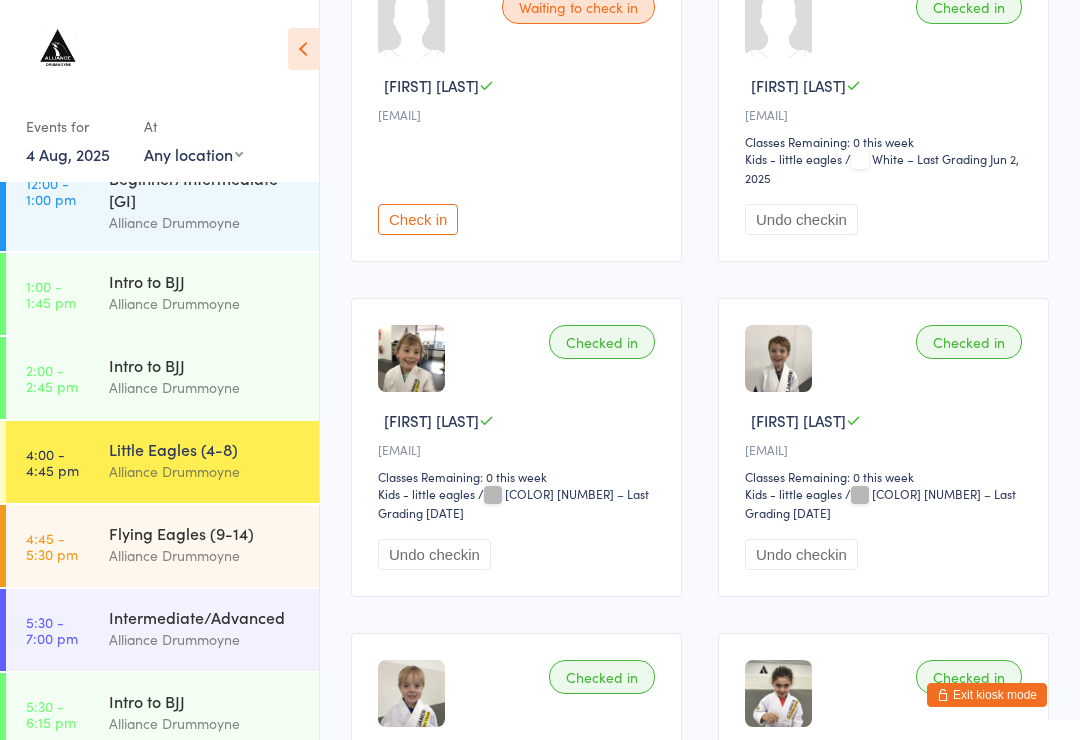 scroll, scrollTop: 387, scrollLeft: 0, axis: vertical 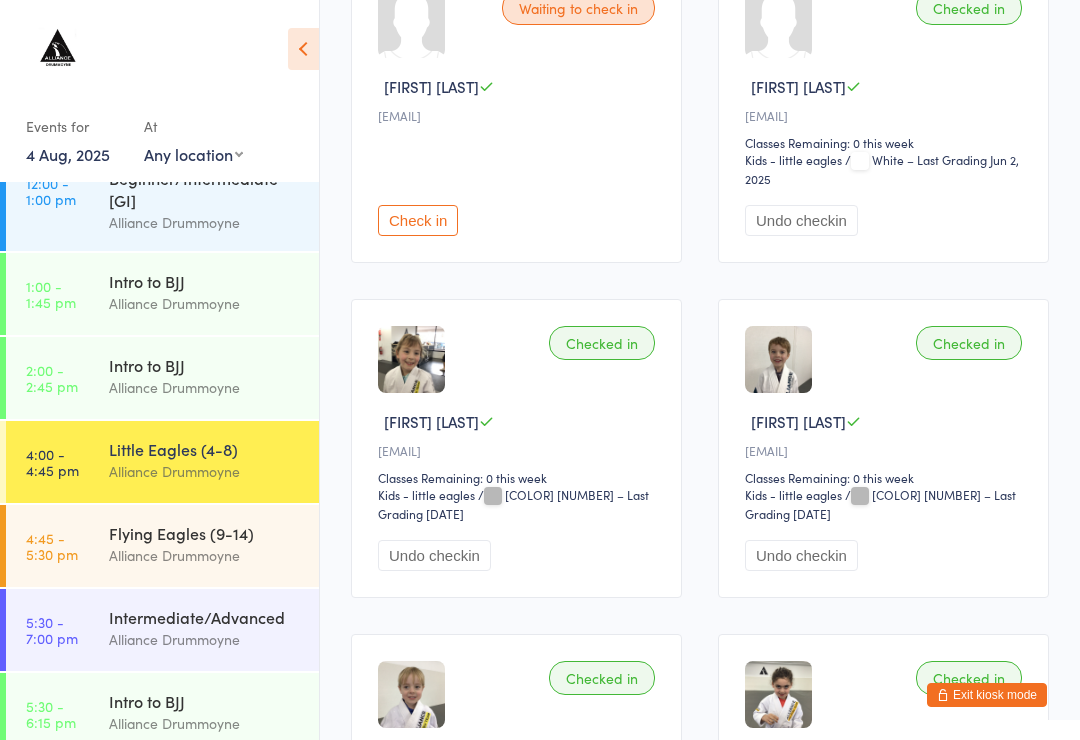 click on "Flying Eagles (9-14) Alliance Drummoyne" at bounding box center (214, 544) 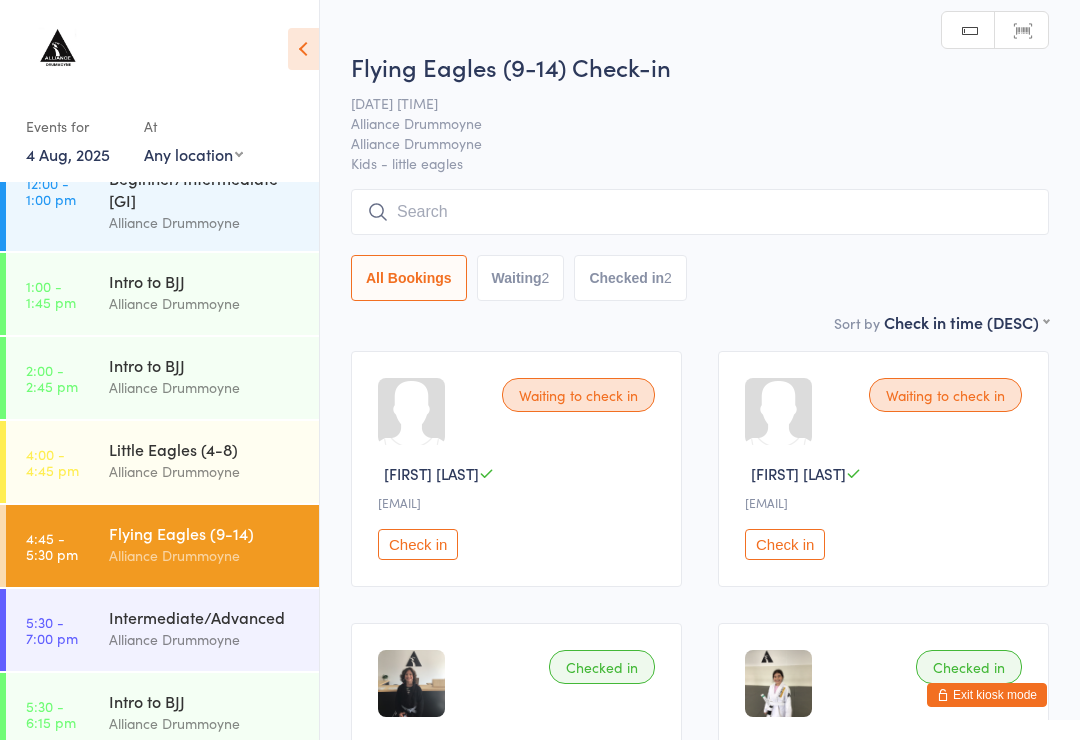 click on "Little Eagles (4-8)" at bounding box center [205, 449] 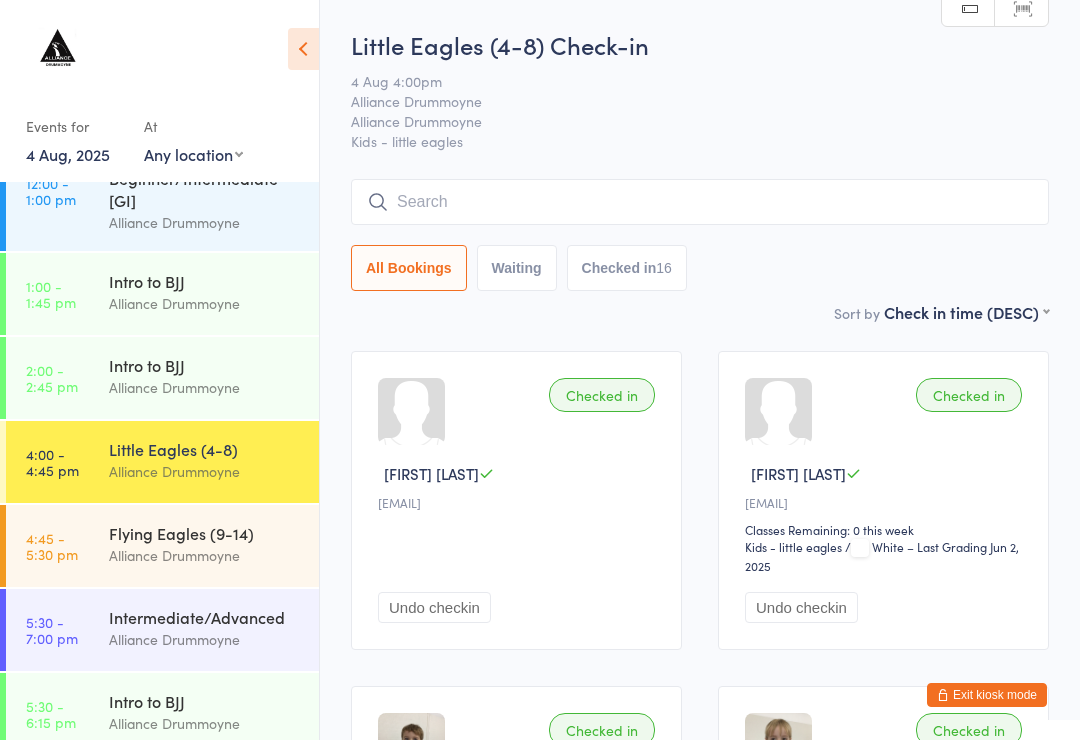 click at bounding box center [700, 202] 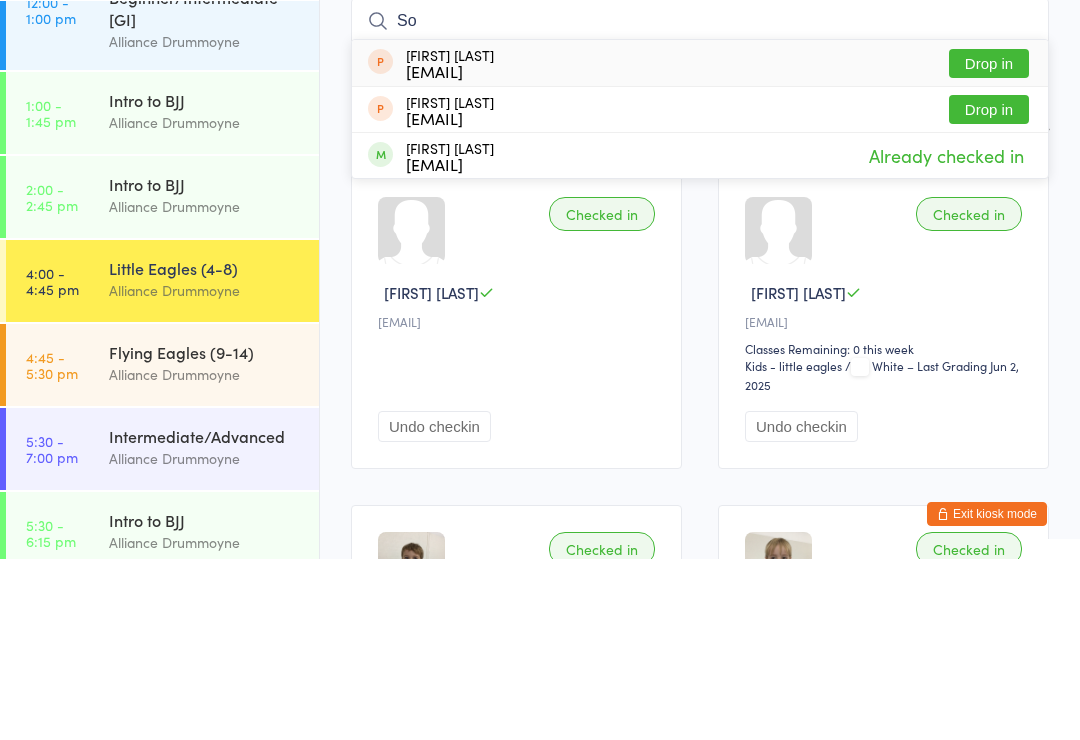 type on "S" 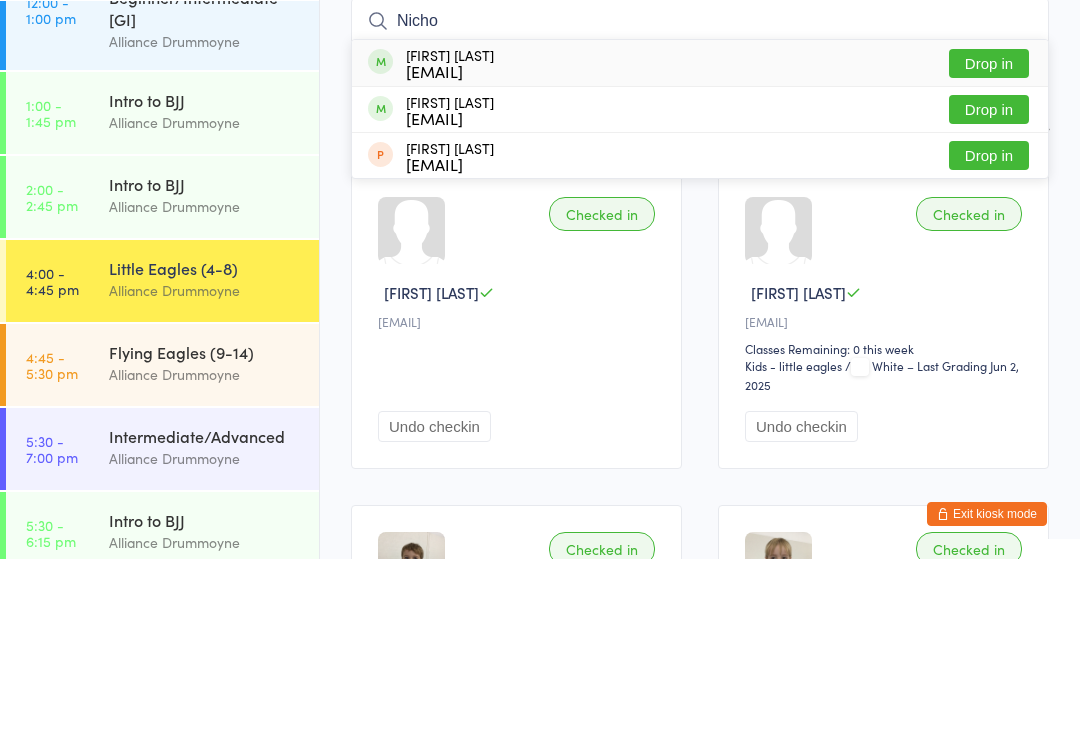 type on "Nicho" 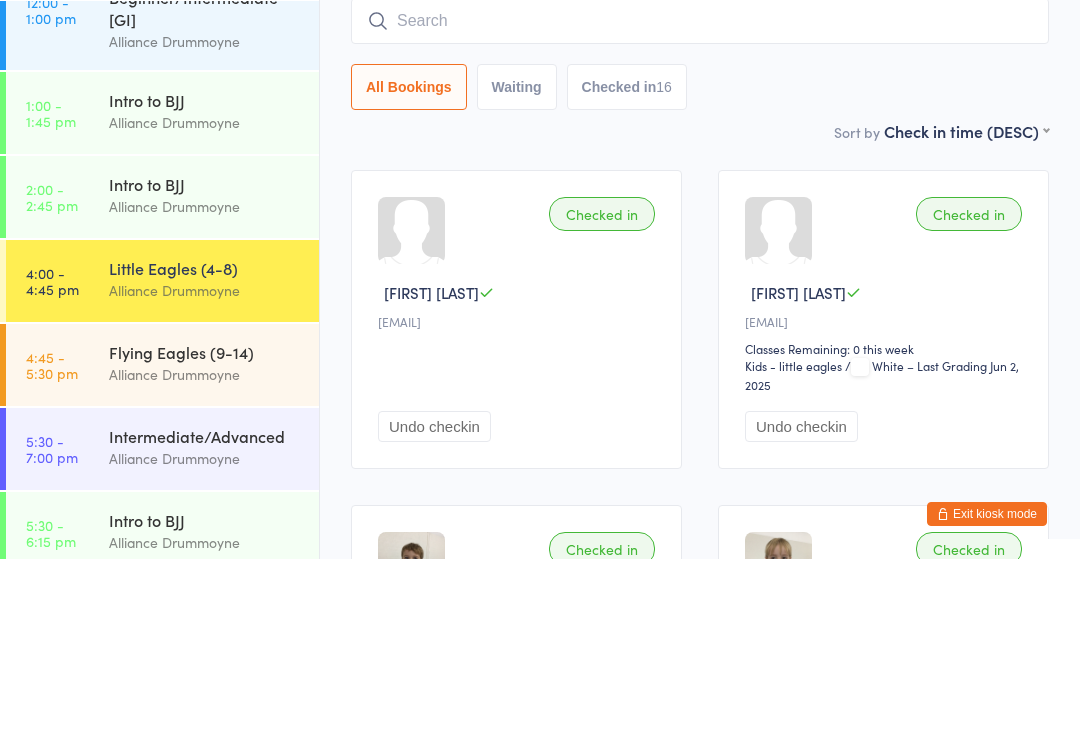 scroll, scrollTop: 181, scrollLeft: 0, axis: vertical 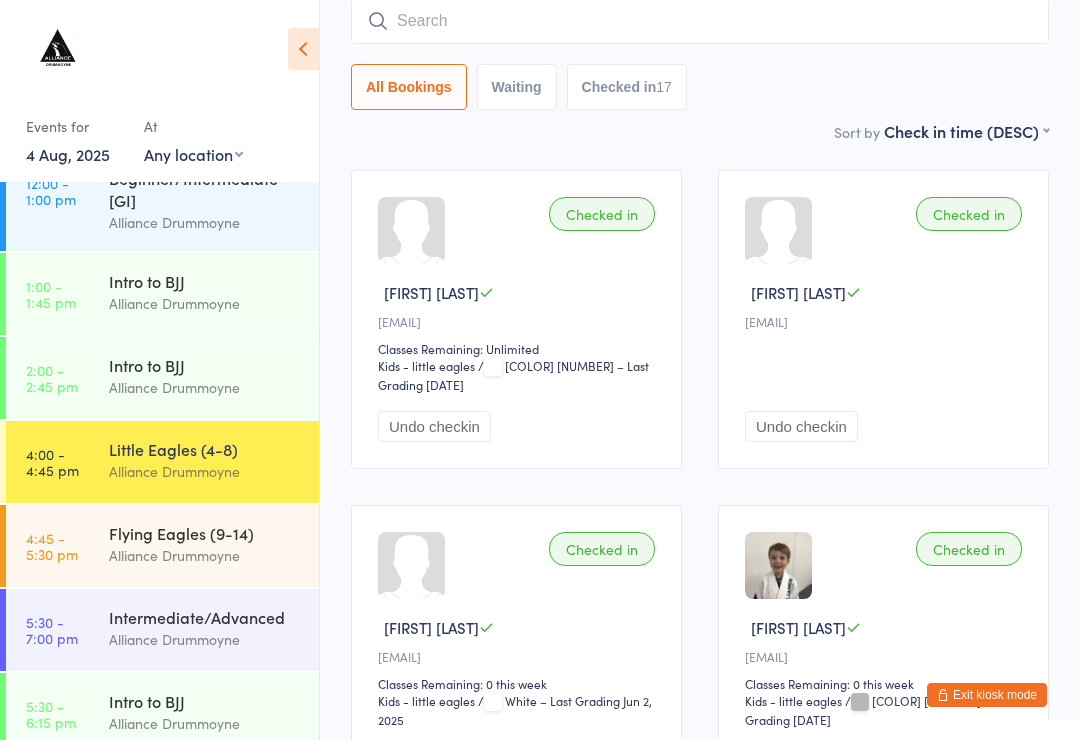 click at bounding box center (700, 21) 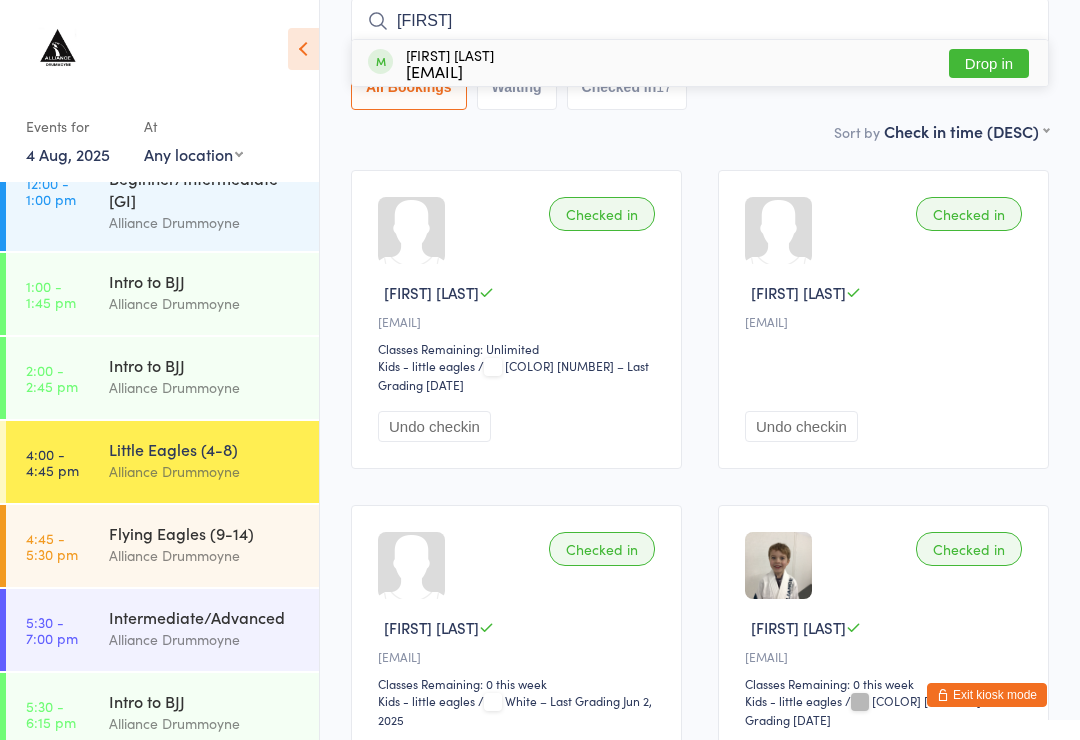 type on "[FIRST]" 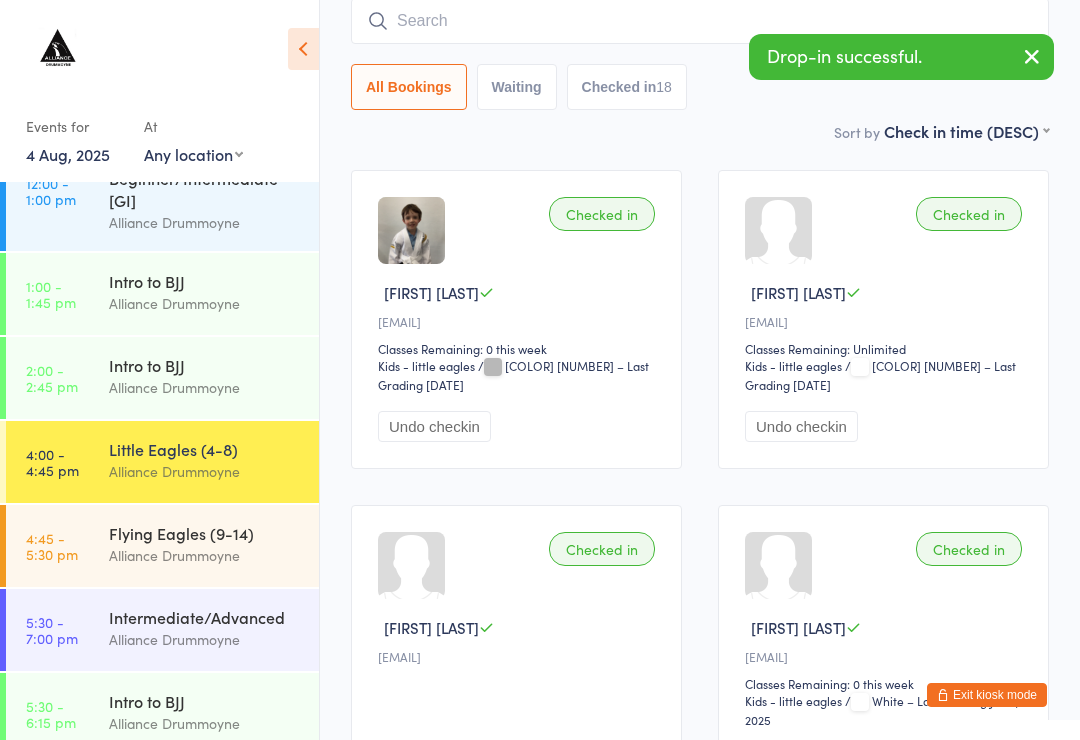click at bounding box center [700, 21] 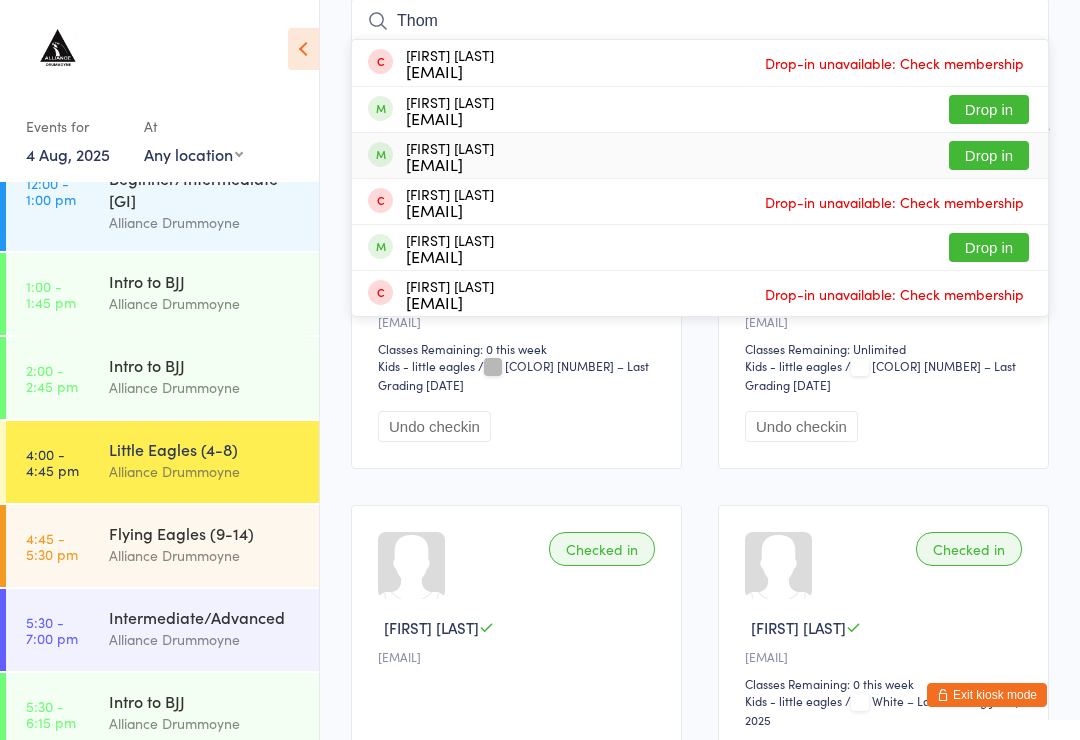 type on "Thom" 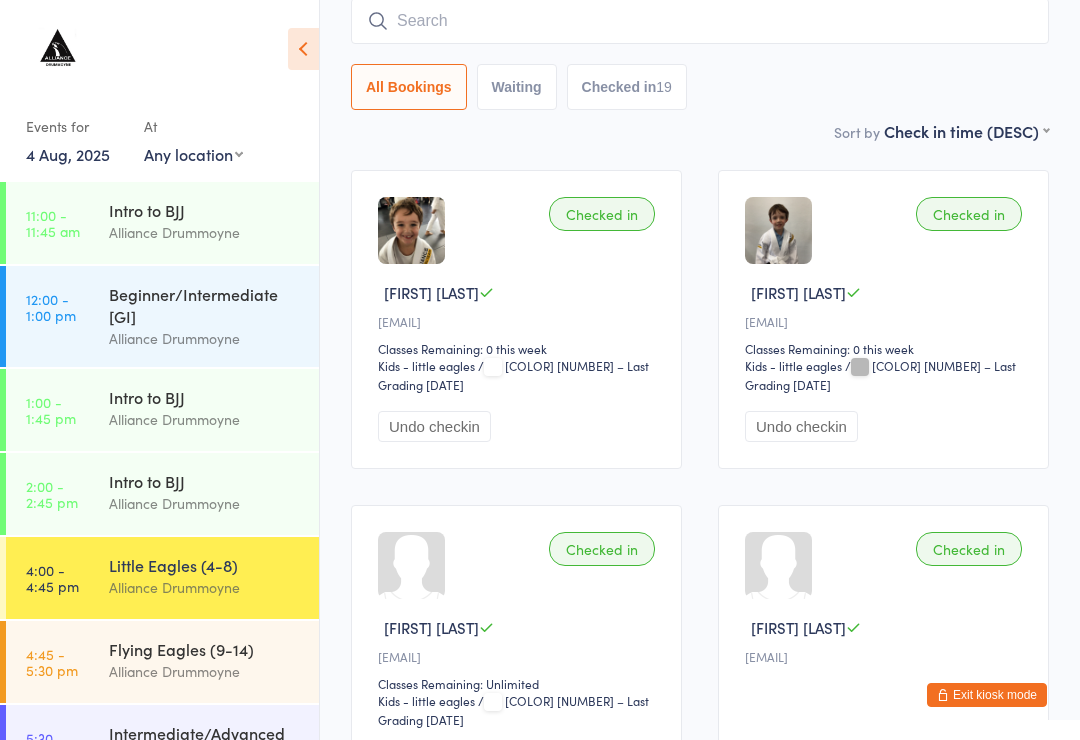 scroll, scrollTop: 0, scrollLeft: 0, axis: both 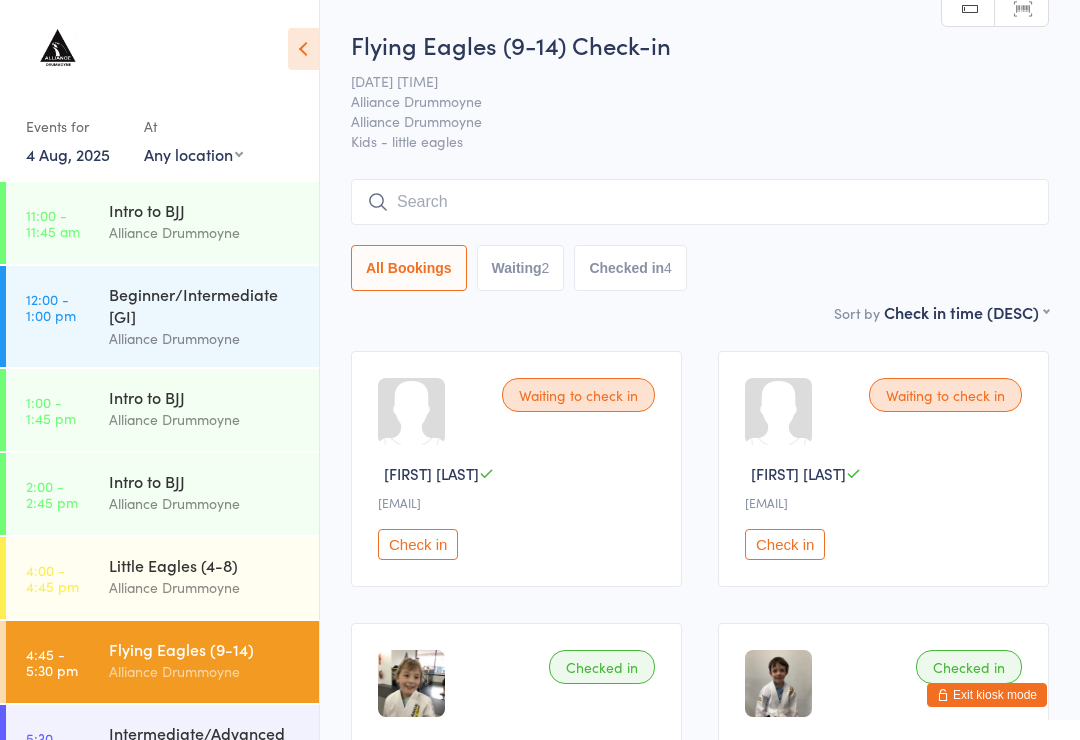 click at bounding box center [700, 202] 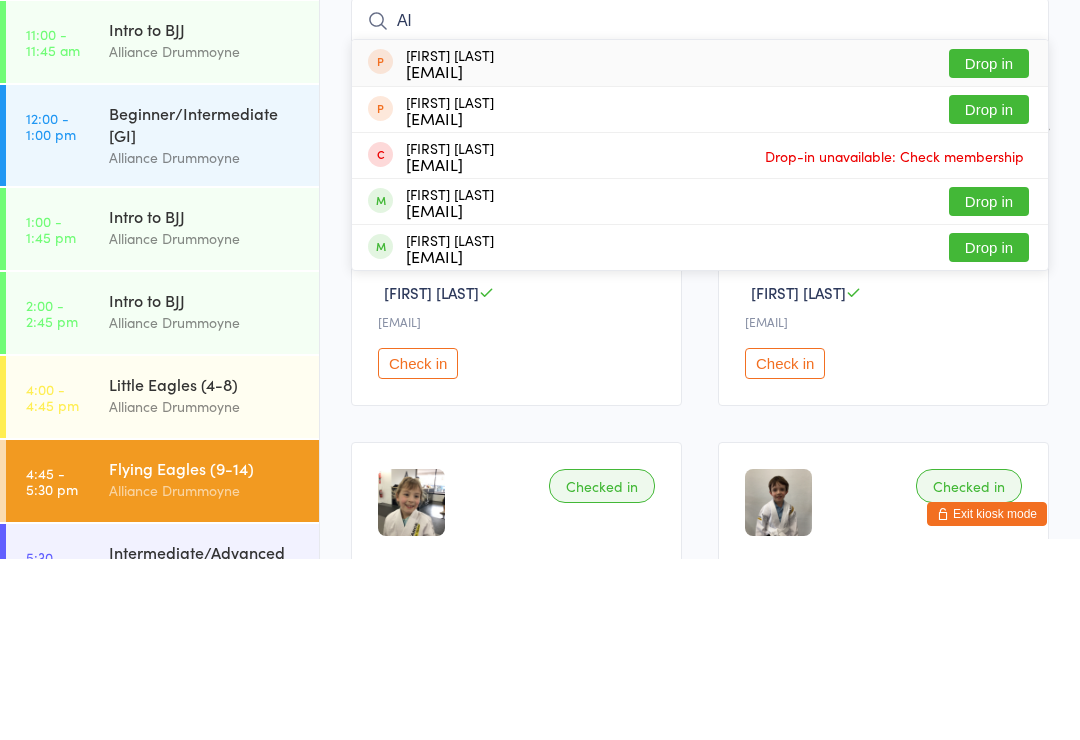 type on "Ale" 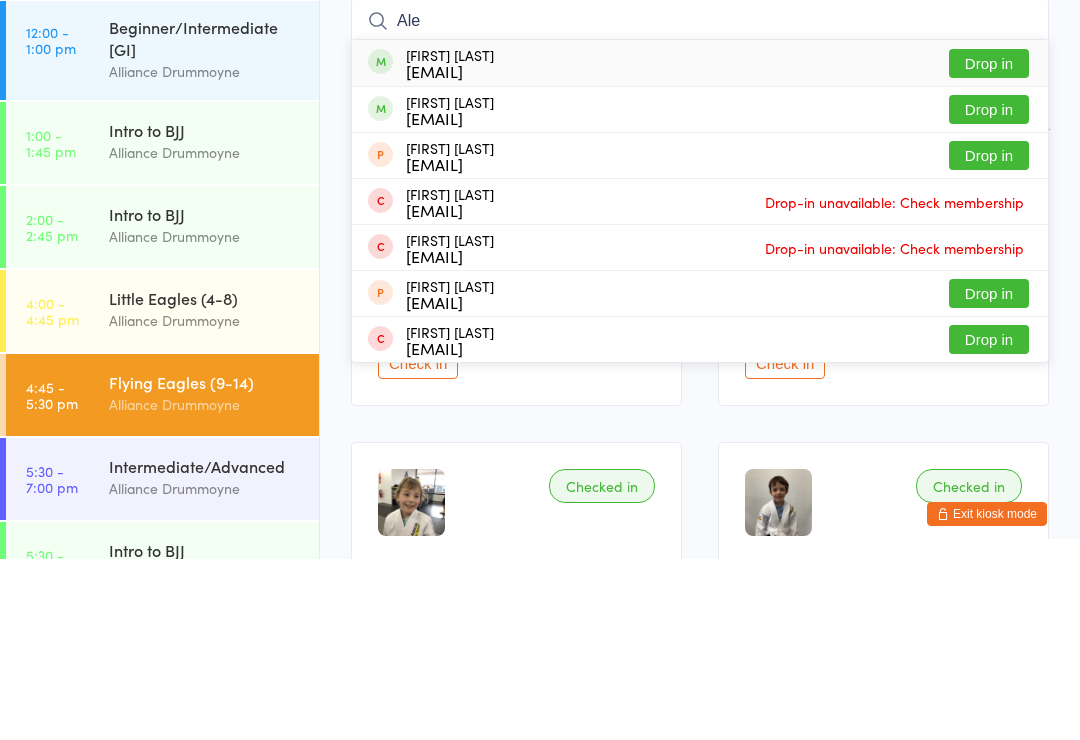 scroll, scrollTop: 76, scrollLeft: 0, axis: vertical 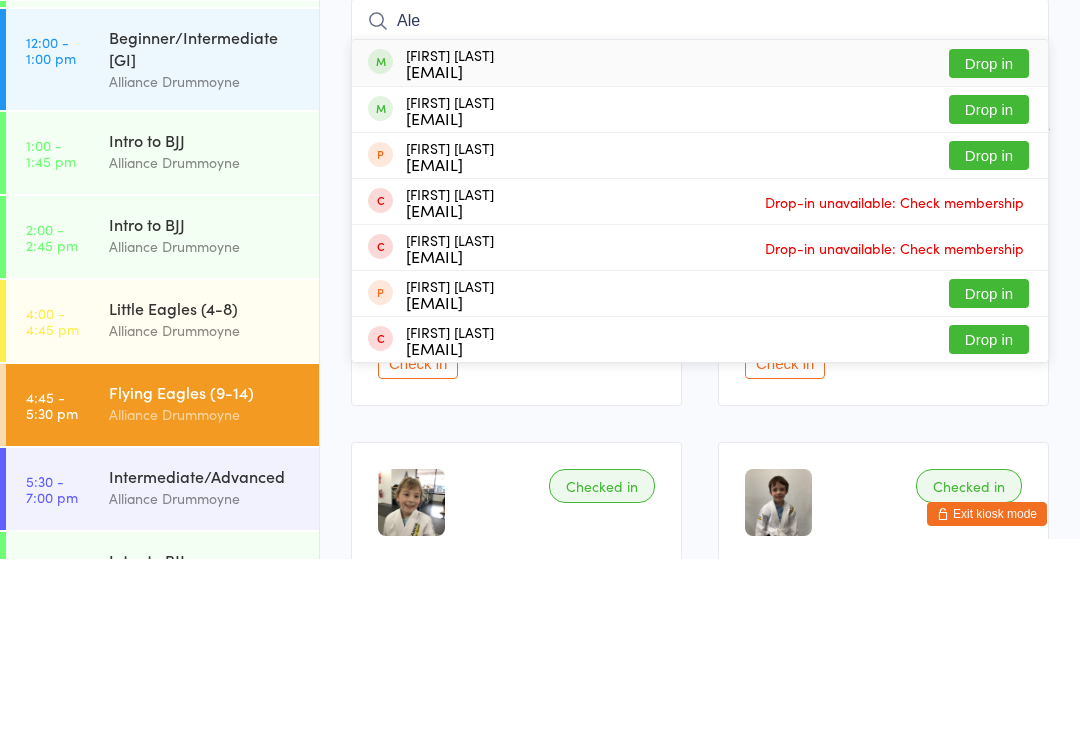 click on "Intro to BJJ Alliance Drummoyne" at bounding box center [214, 332] 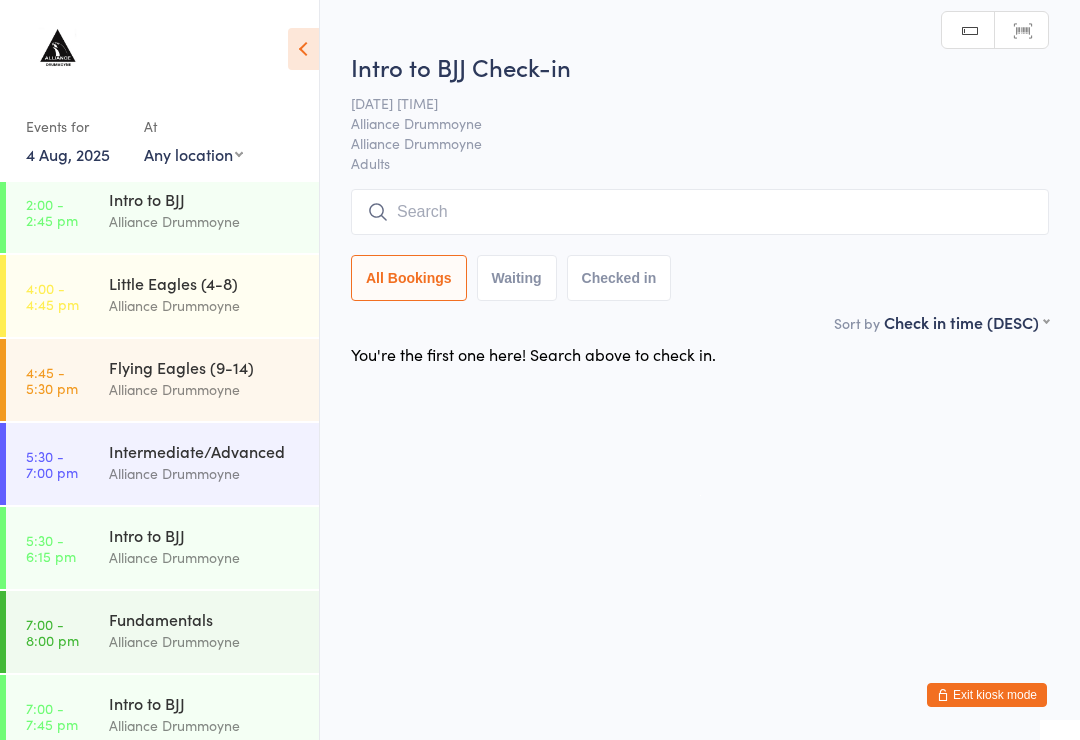 scroll, scrollTop: 282, scrollLeft: 0, axis: vertical 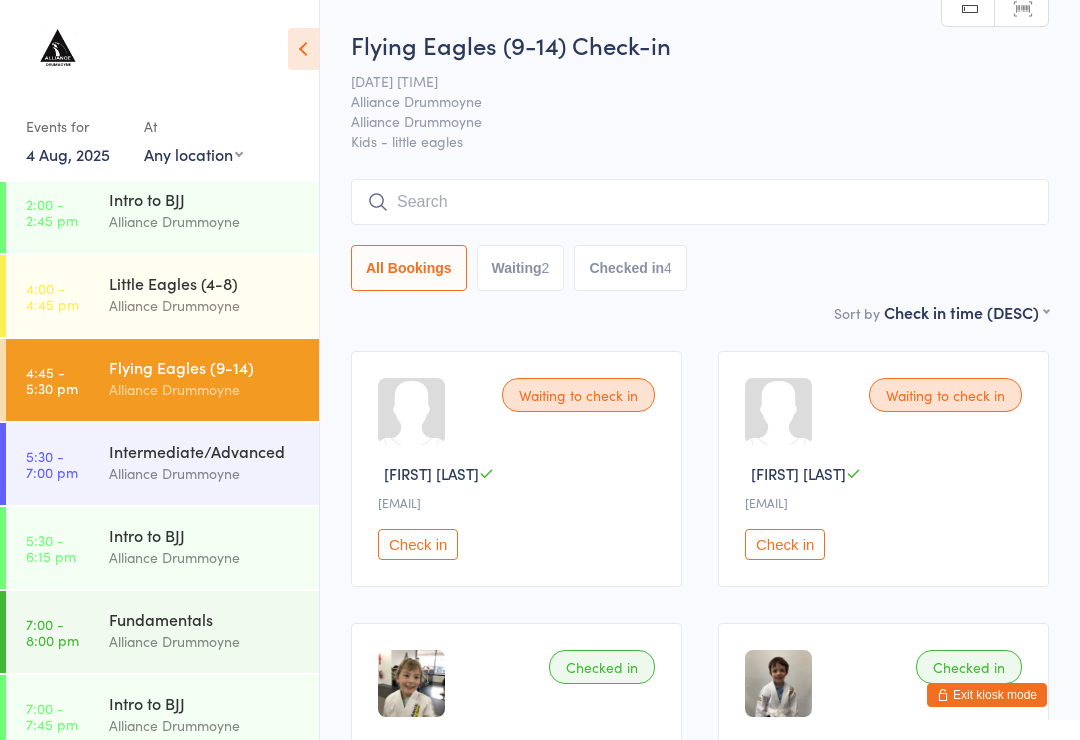 click at bounding box center [700, 202] 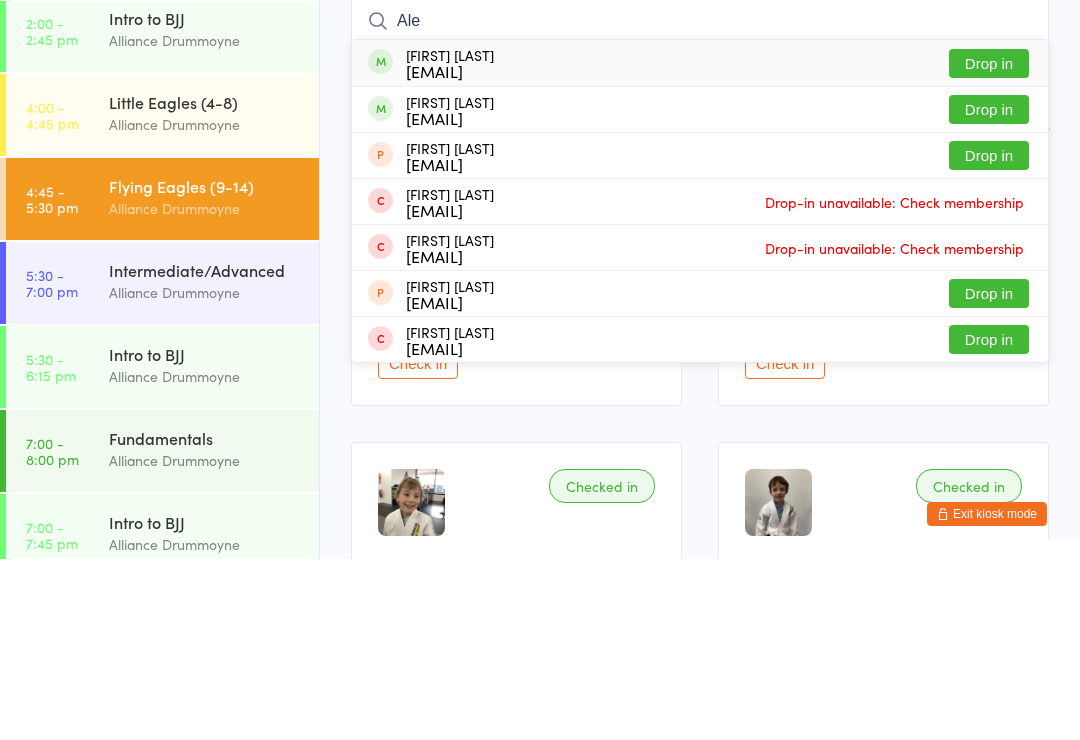 type on "Ale" 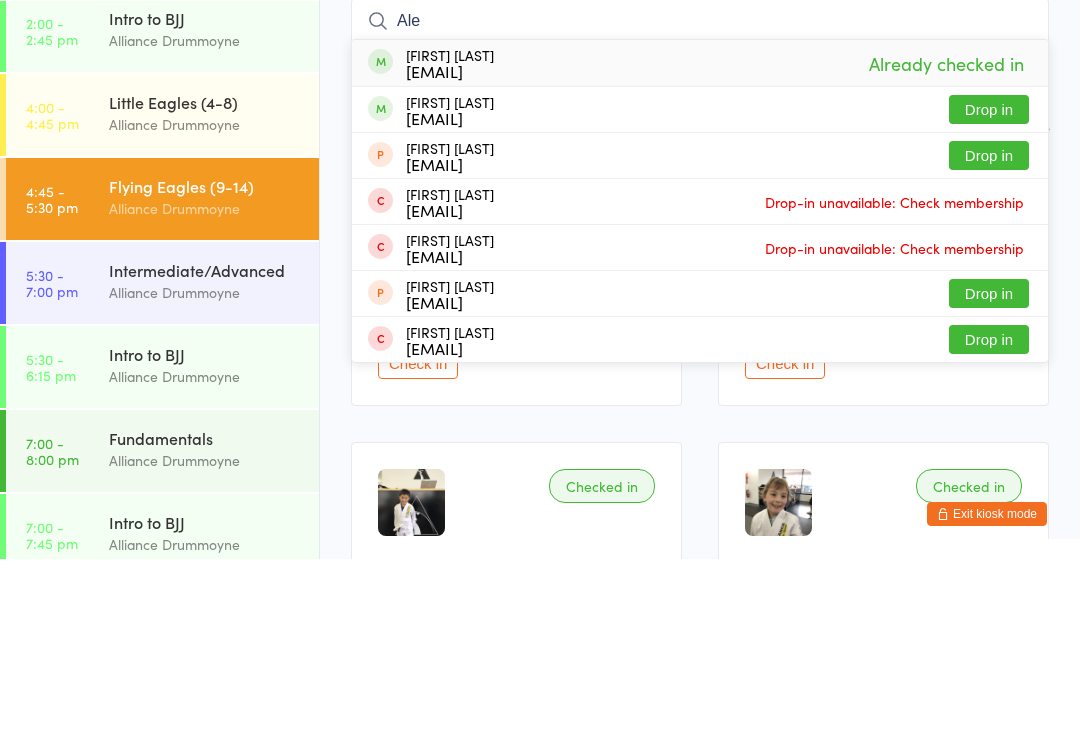 type on "Ale" 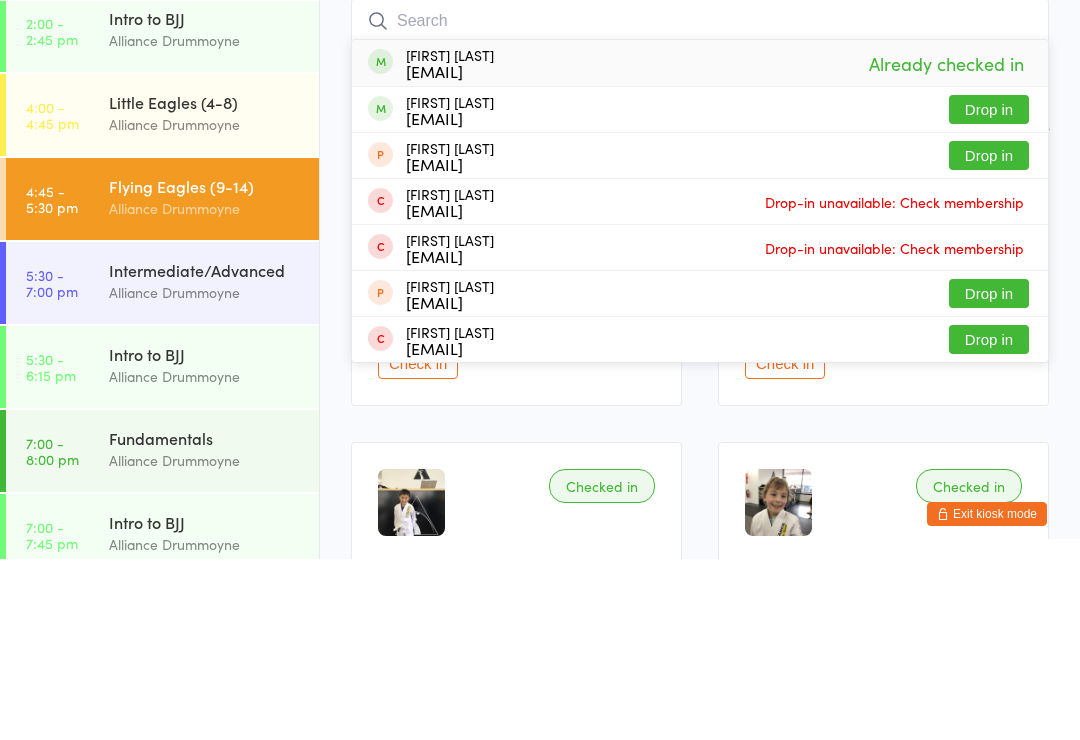 scroll, scrollTop: 181, scrollLeft: 0, axis: vertical 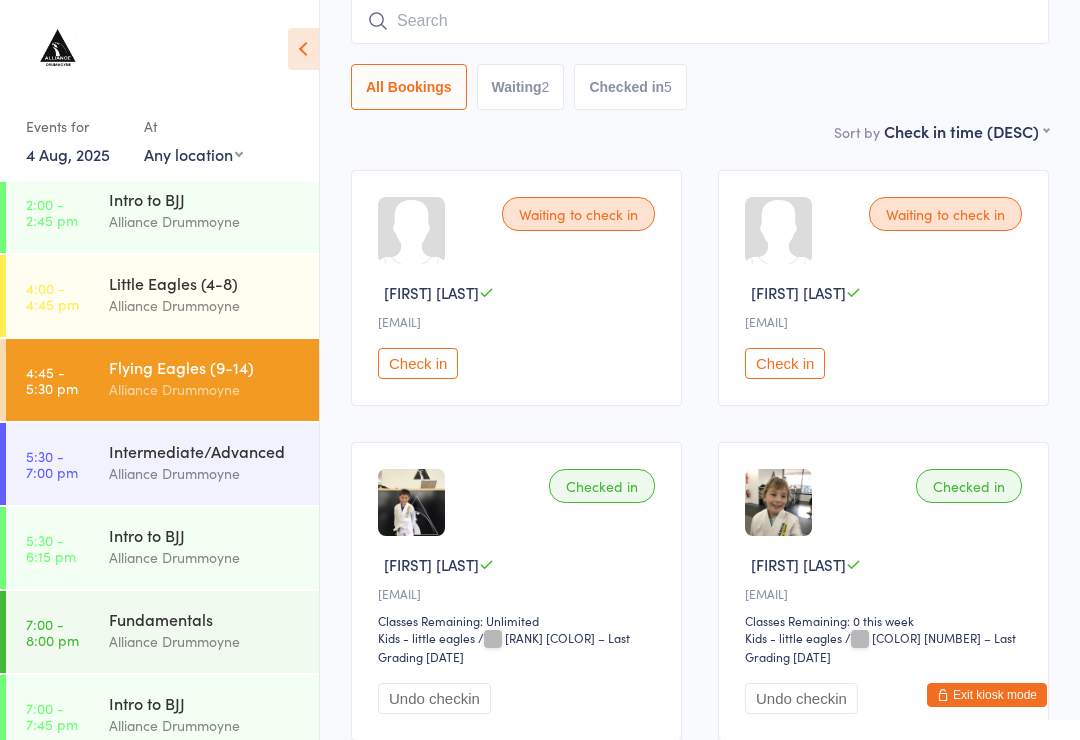 click on "All Bookings Waiting  2 Checked in  5" at bounding box center [700, 54] 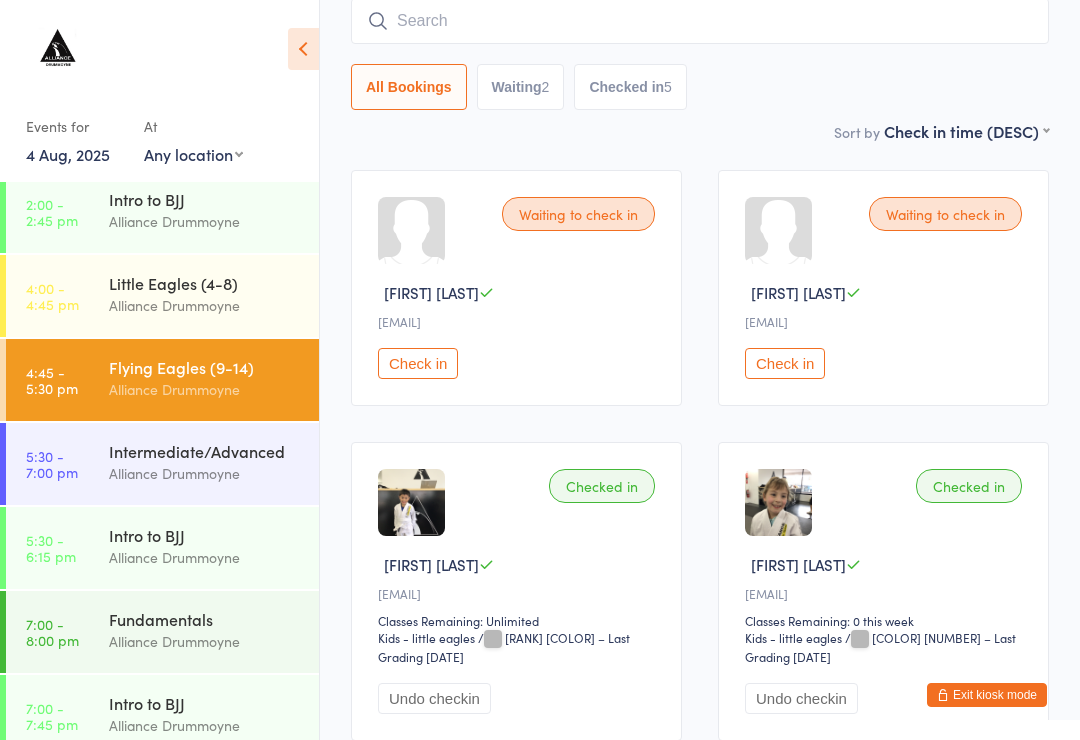 click at bounding box center (700, 21) 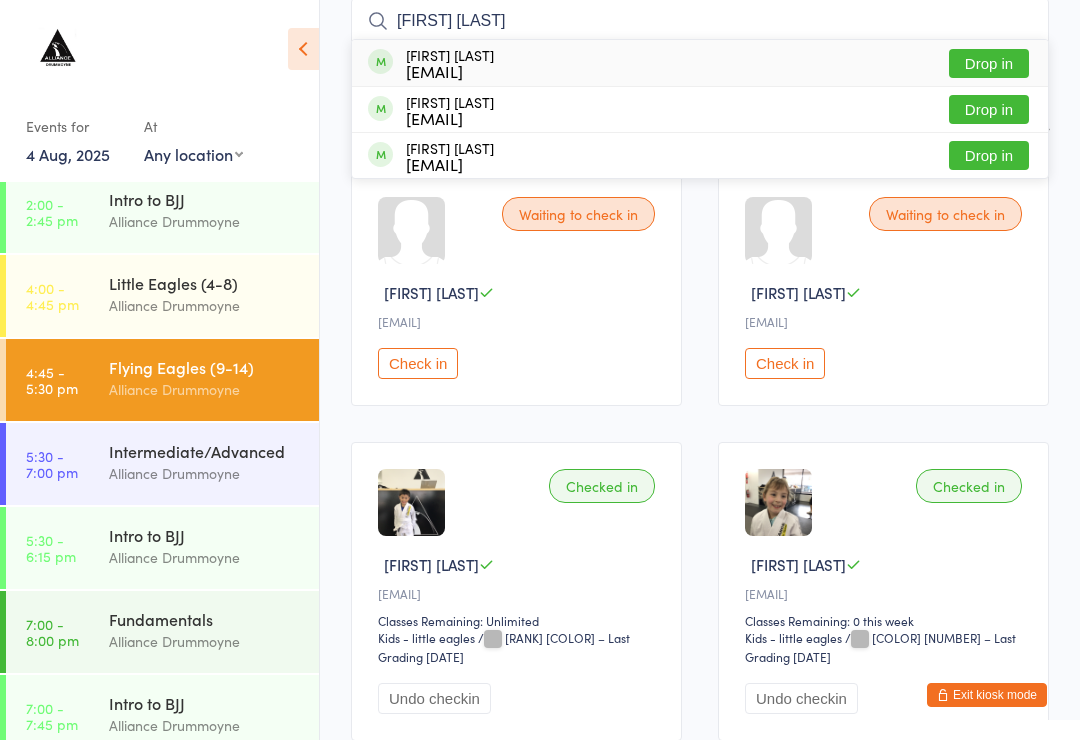 type on "[FIRST] [LAST]" 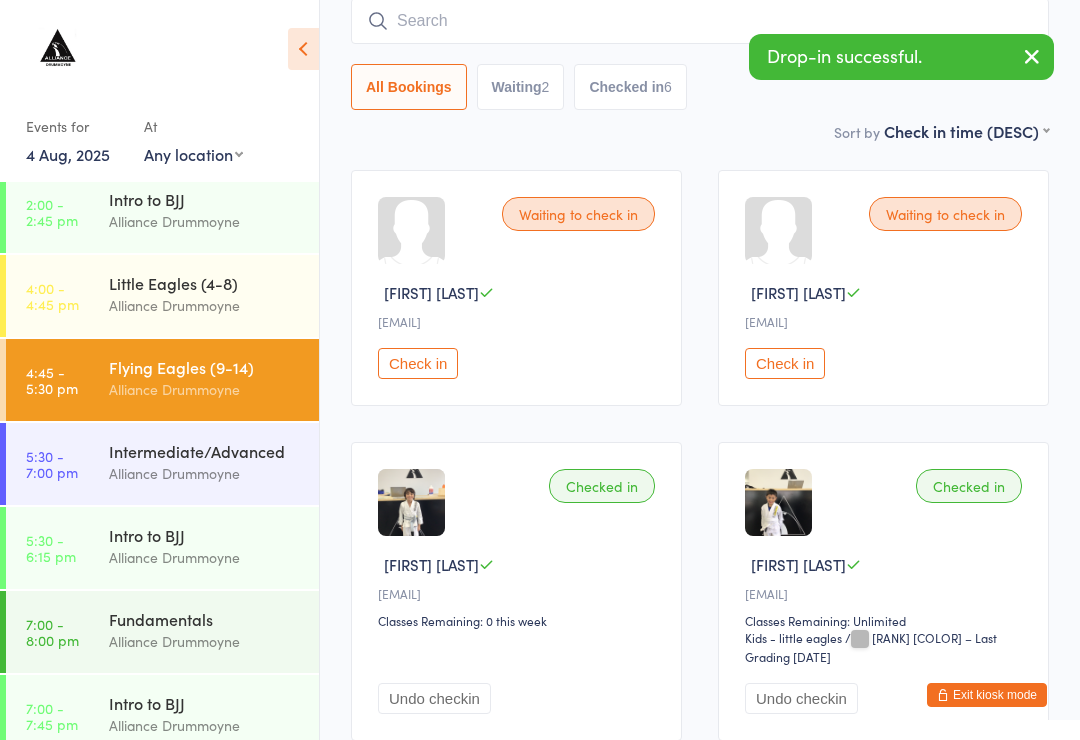 click on "Flying Eagles (9-14) Check-in [DATE] [TIME]  Alliance Drummoyne  Alliance Drummoyne  Kids - little eagles  Manual search Scanner input All Bookings Waiting  2 Checked in  6 Sort by   Check in time (DESC) First name (ASC) First name (DESC) Last name (ASC) Last name (DESC) Check in time (ASC) Check in time (DESC) Rank (ASC) Rank (DESC) Waiting to check in [FIRST] [LAST]  [EMAIL]   Check in Waiting to check in [FIRST] [LAST]  [EMAIL]   Check in Checked in [FIRST] [LAST]  [EMAIL] Classes Remaining: 0 this week   Undo checkin Checked in [FIRST] [LAST]  [EMAIL] Classes Remaining: Unlimited Kids - little eagles  Kids - little eagles   /  [COLOR] [NUMBER] – Last Grading [DATE]   Undo checkin Checked in [FIRST] [LAST]  [EMAIL] Classes Remaining: 0 this week Kids - little eagles  Kids - little eagles   /  [COLOR] [COLOR] [NUMBER] – Last Grading [DATE]   Undo checkin Checked in" at bounding box center [700, 638] 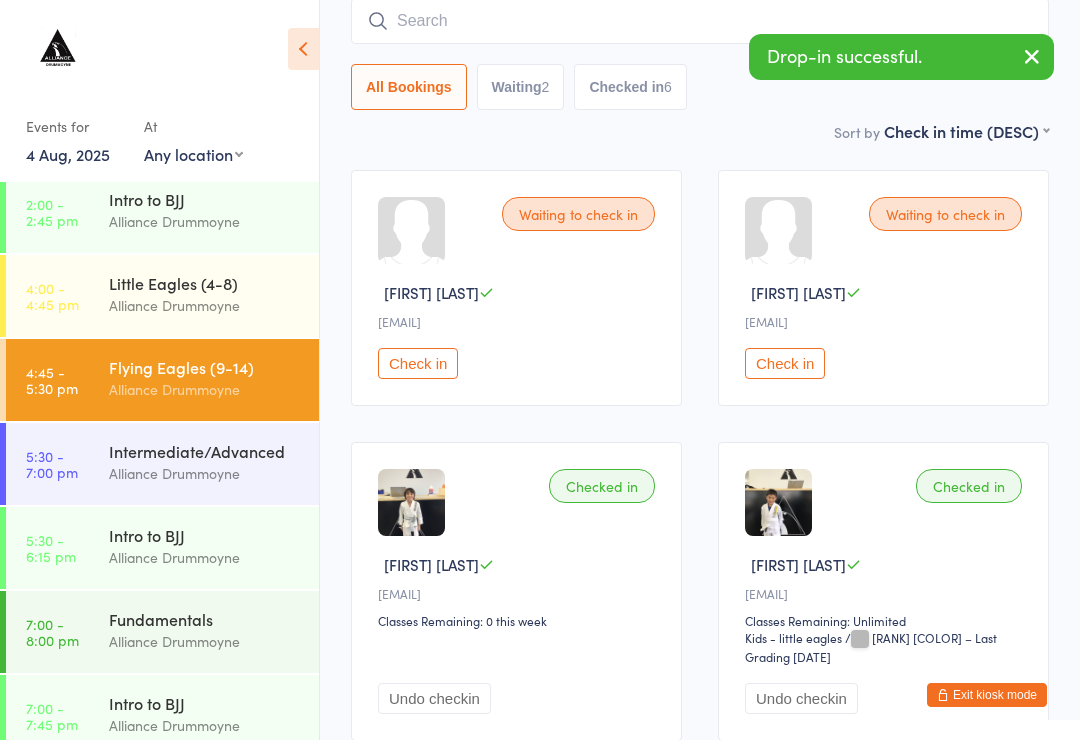 click at bounding box center [700, 21] 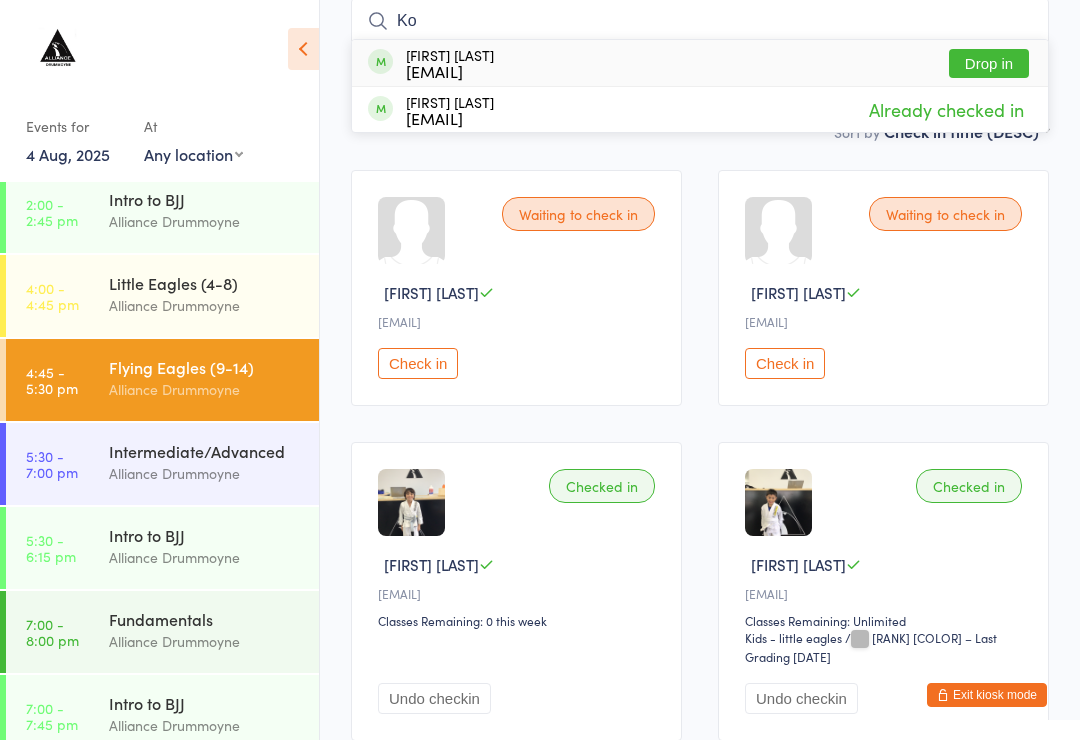 type on "K" 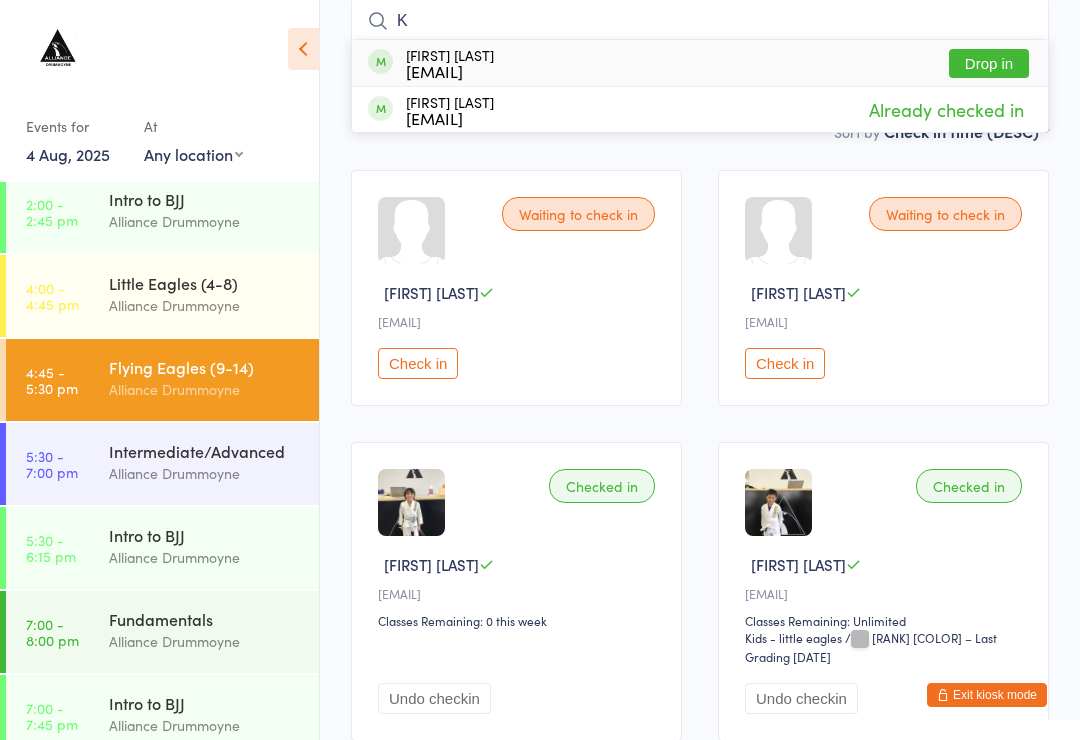 type 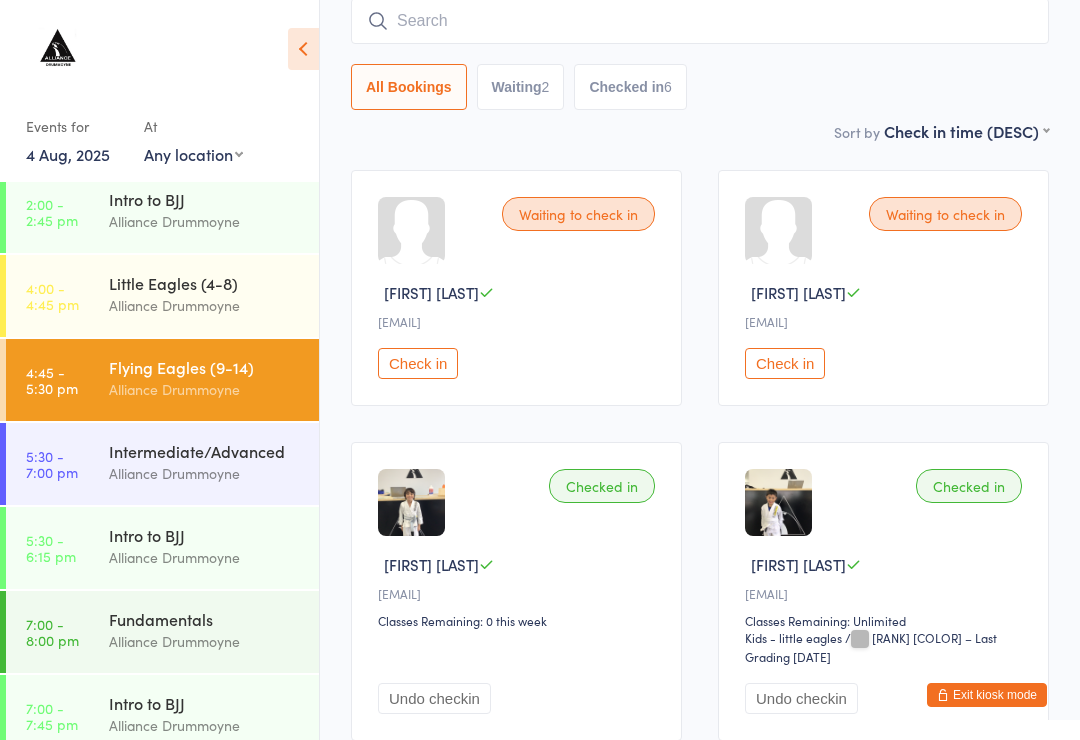 click on "All Bookings Waiting  2 Checked in  6" at bounding box center [700, 87] 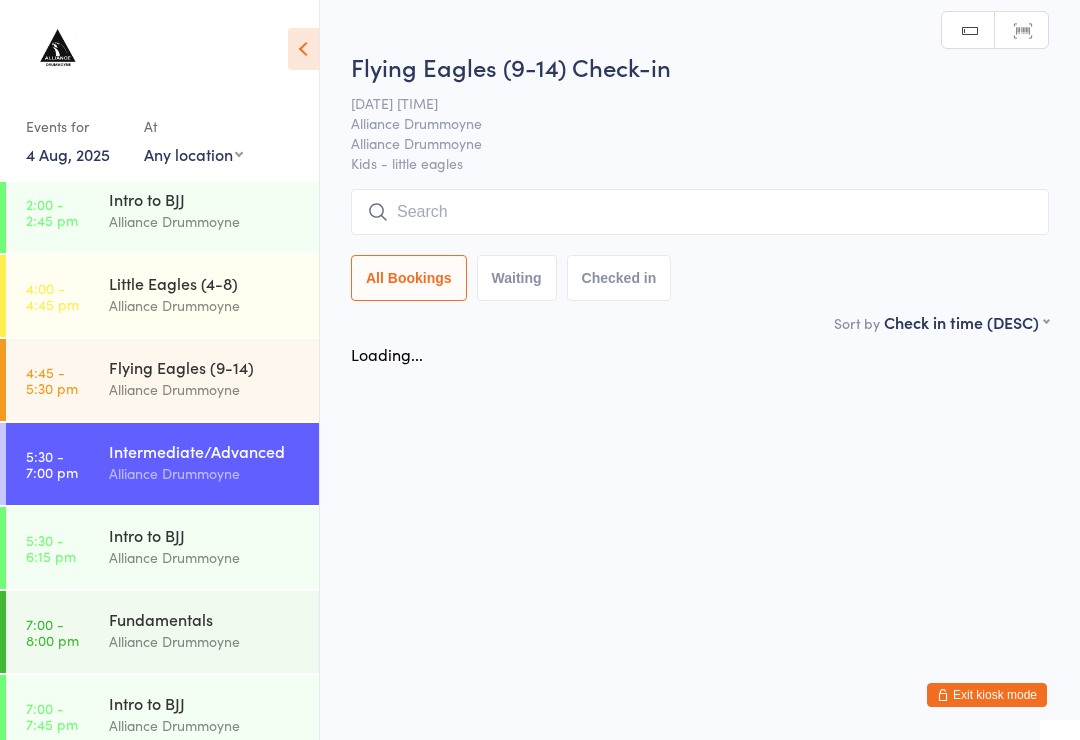 scroll, scrollTop: 0, scrollLeft: 0, axis: both 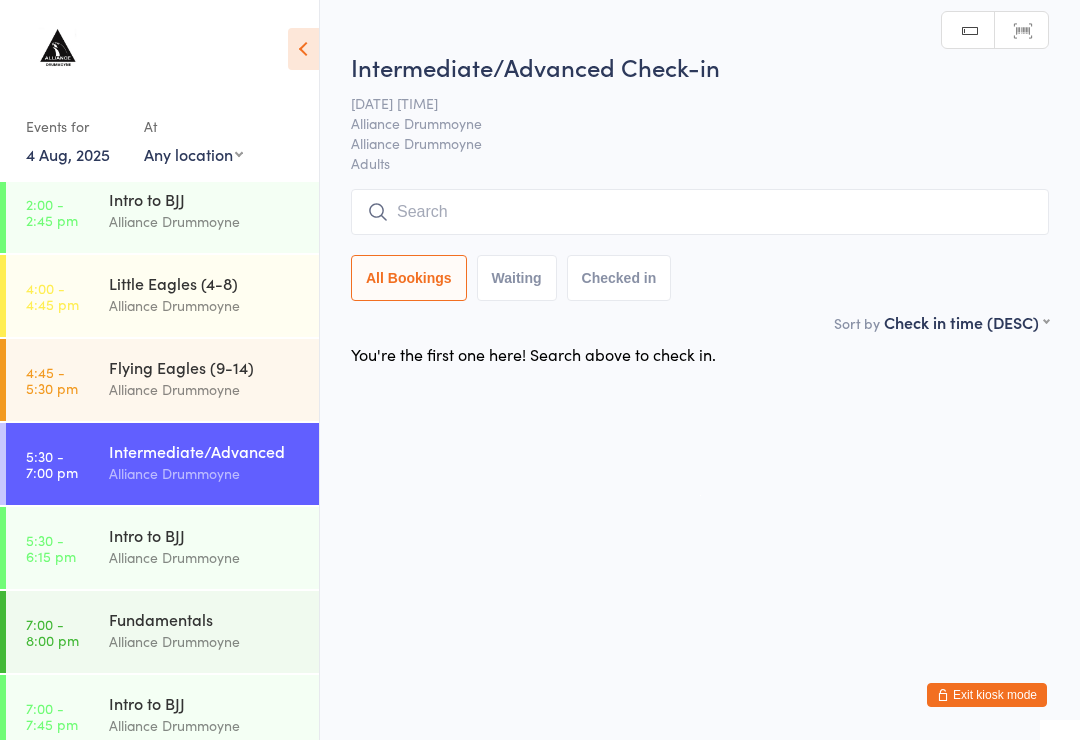 click on "Adults" at bounding box center (700, 163) 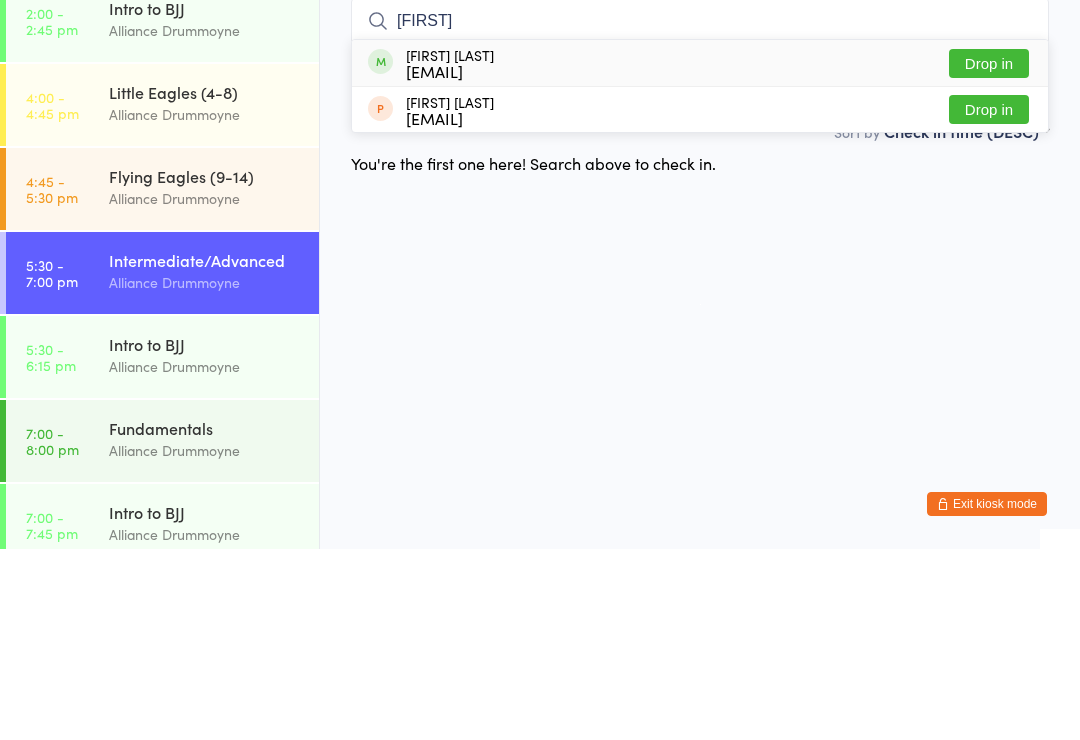 type on "[FIRST]" 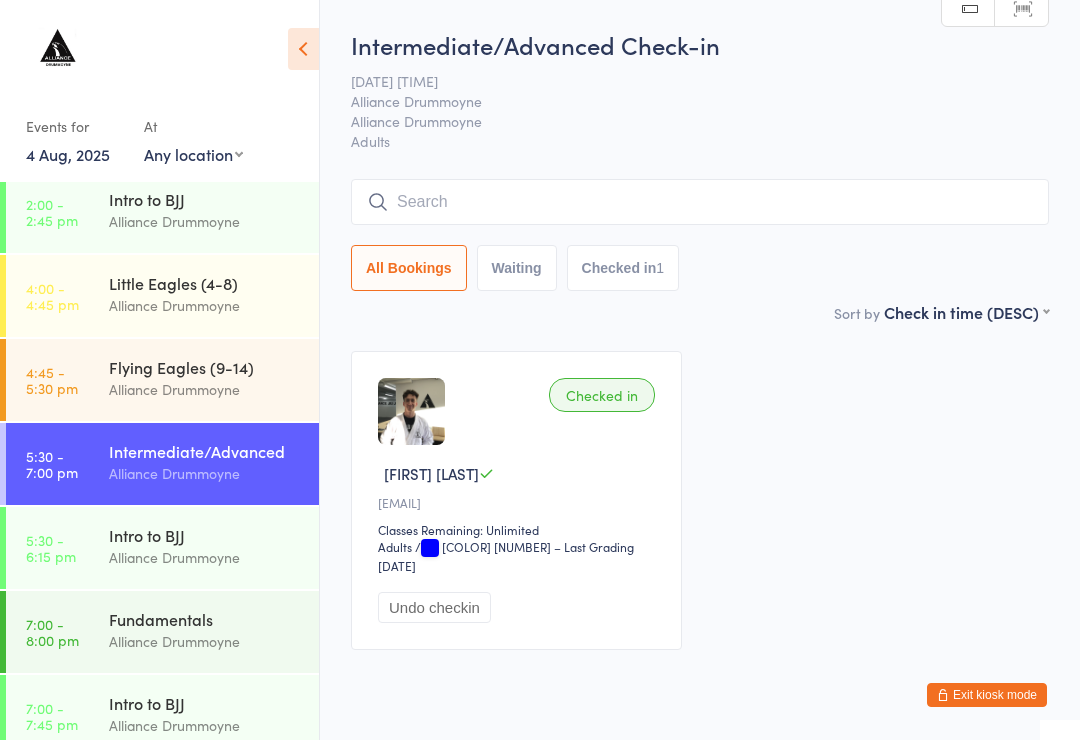 click at bounding box center [700, 202] 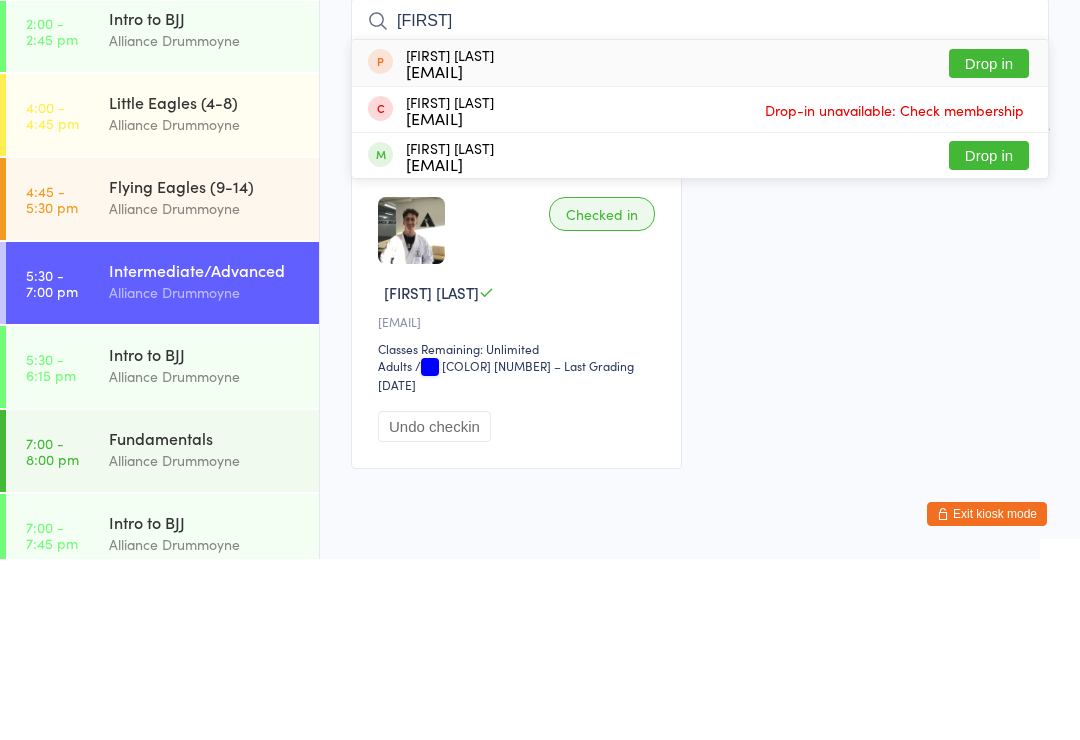 type on "[FIRST]" 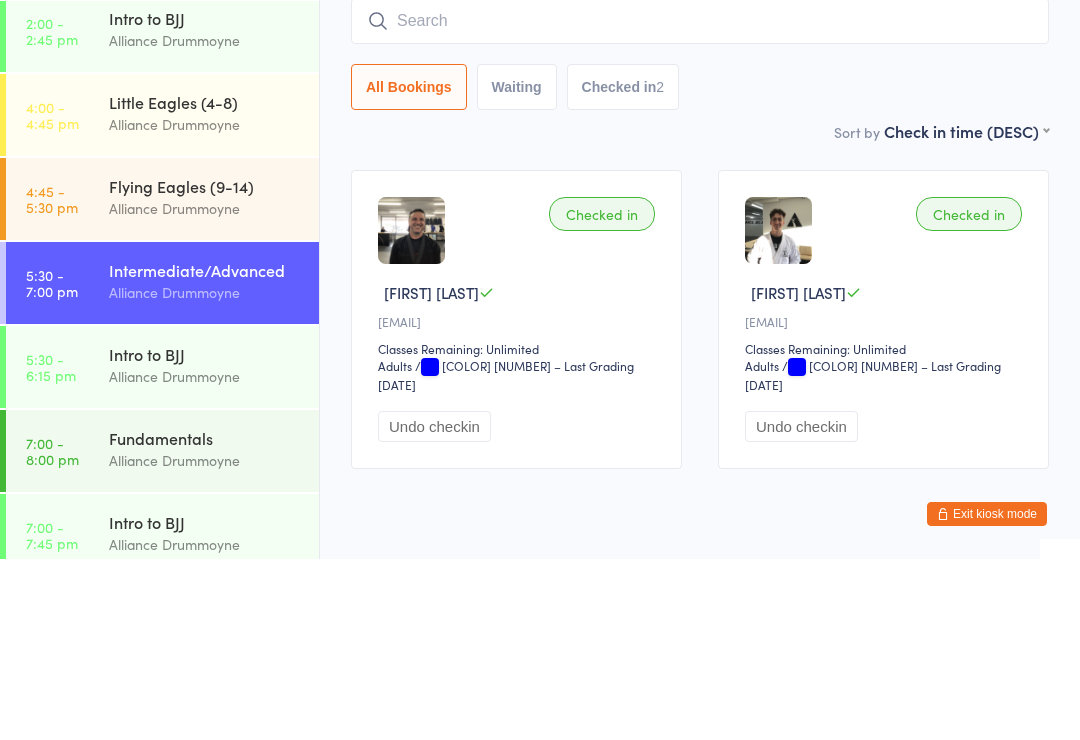 scroll, scrollTop: 57, scrollLeft: 0, axis: vertical 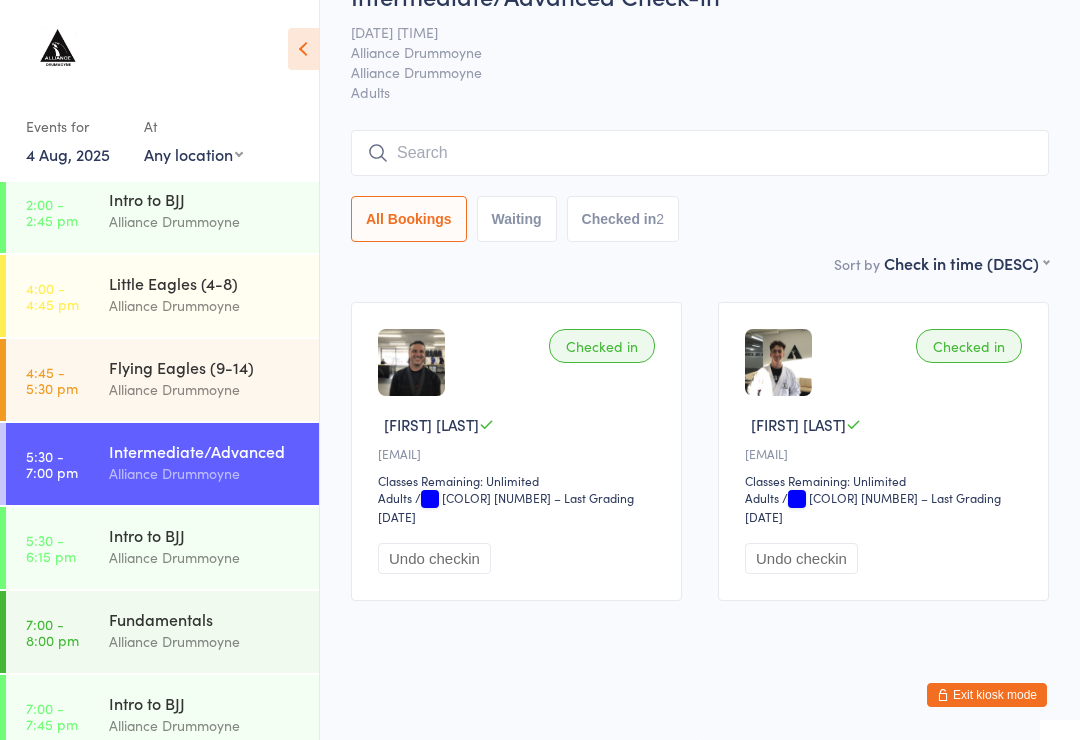 click at bounding box center (700, 153) 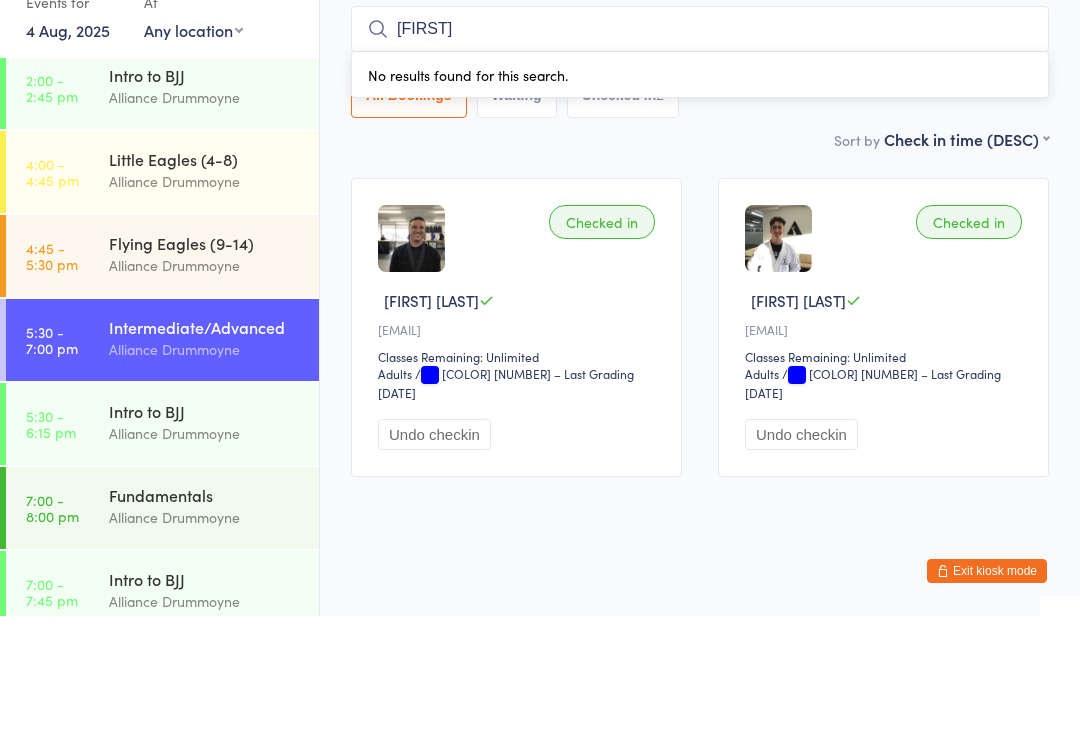 type on "R" 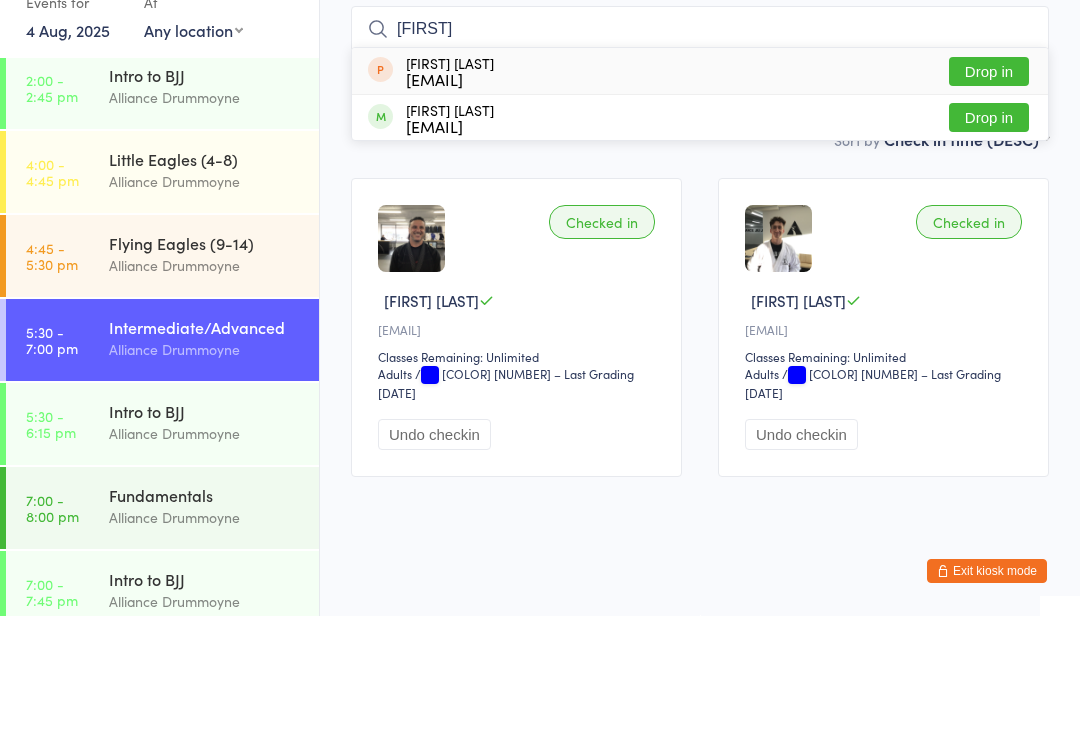 type on "[FIRST]" 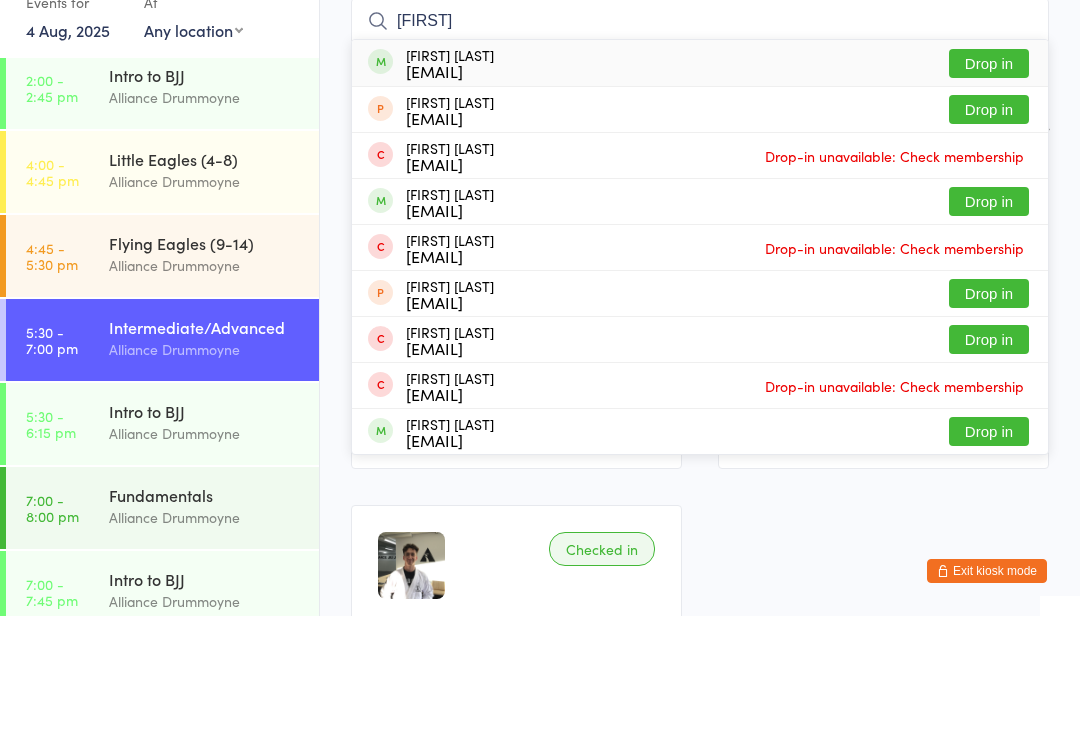 scroll, scrollTop: 251, scrollLeft: 0, axis: vertical 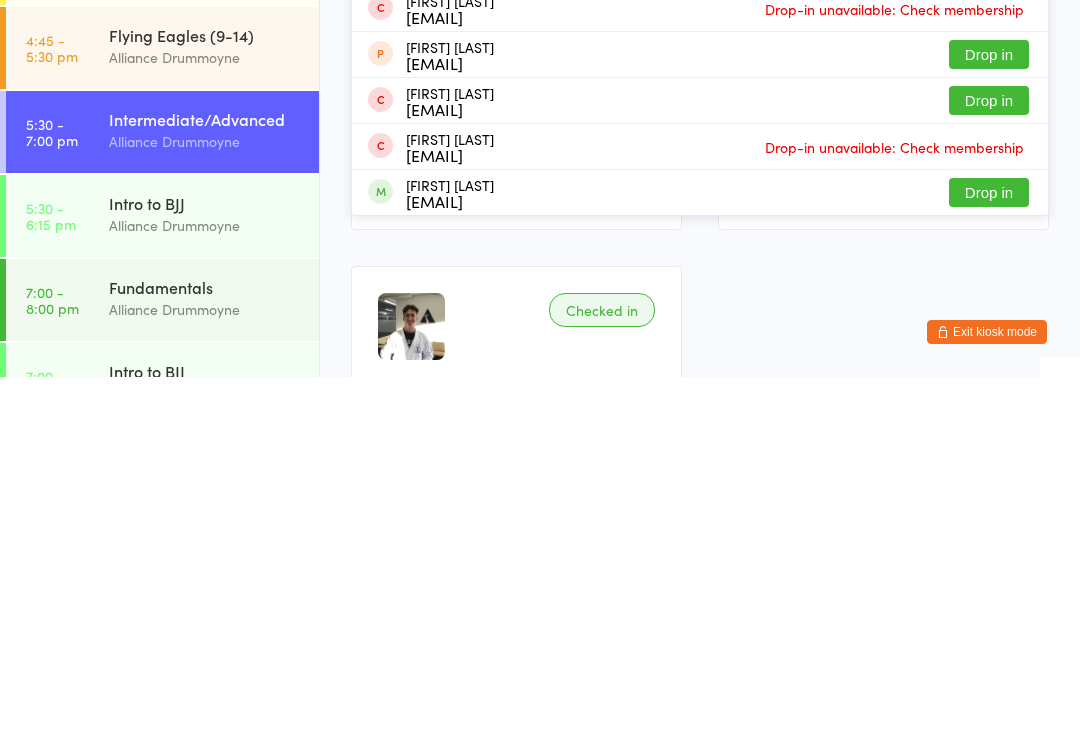 type on "[FIRST]" 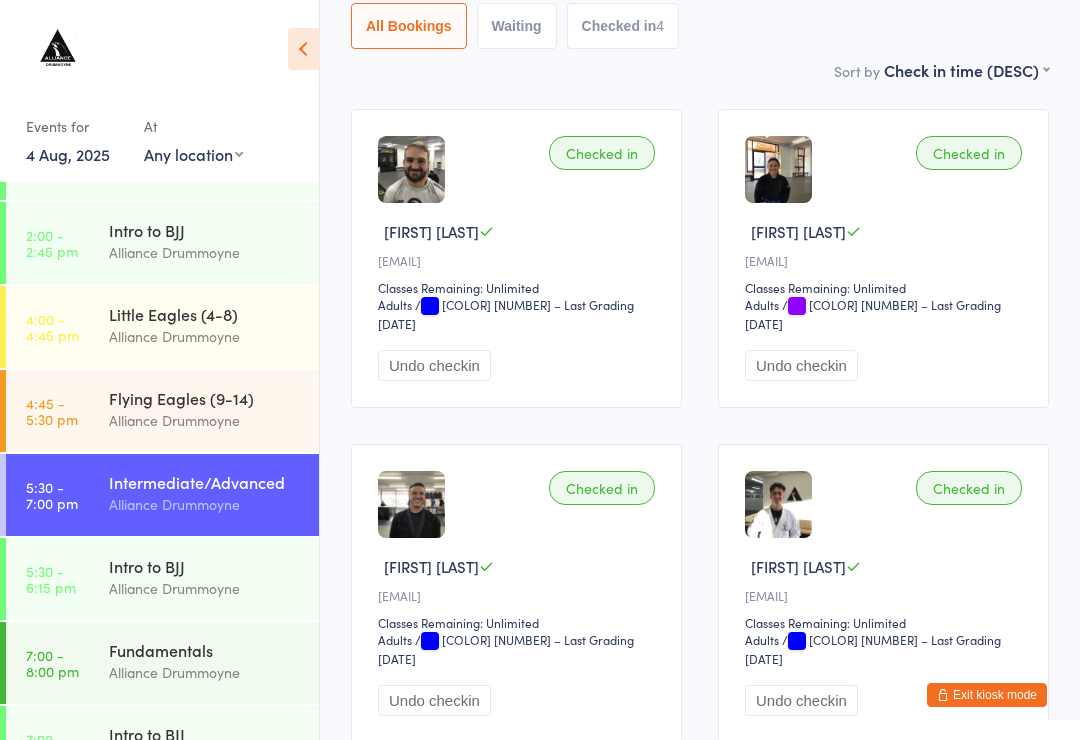 scroll, scrollTop: 350, scrollLeft: 0, axis: vertical 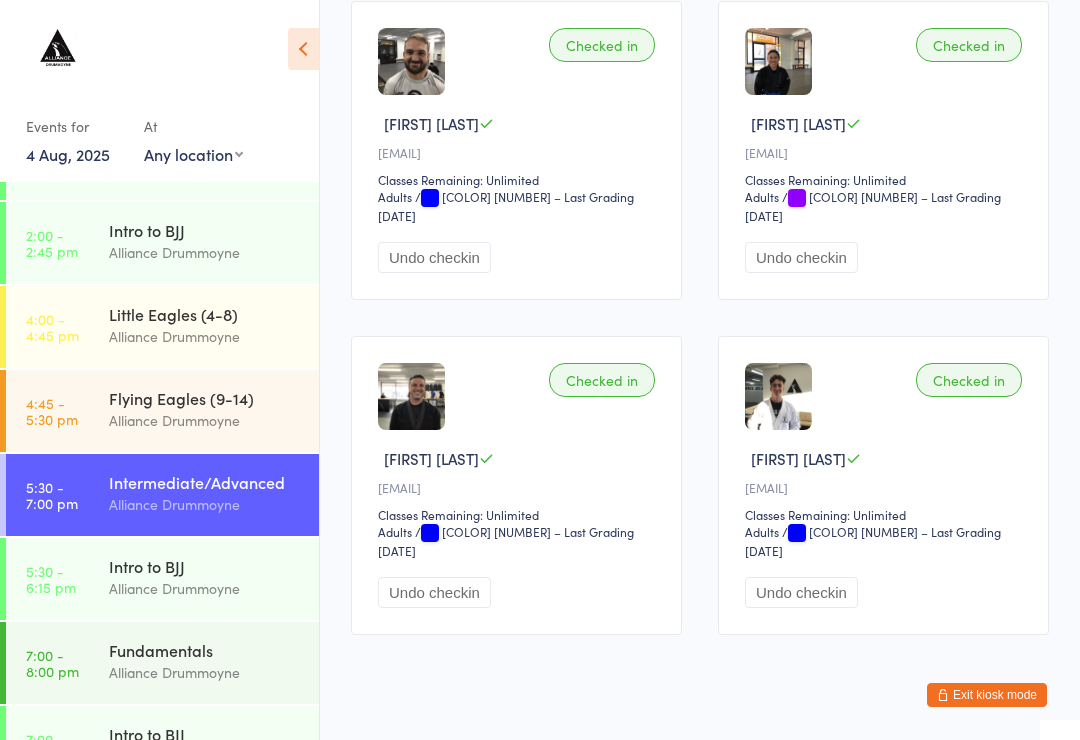 click on "Alliance Drummoyne" at bounding box center (205, 588) 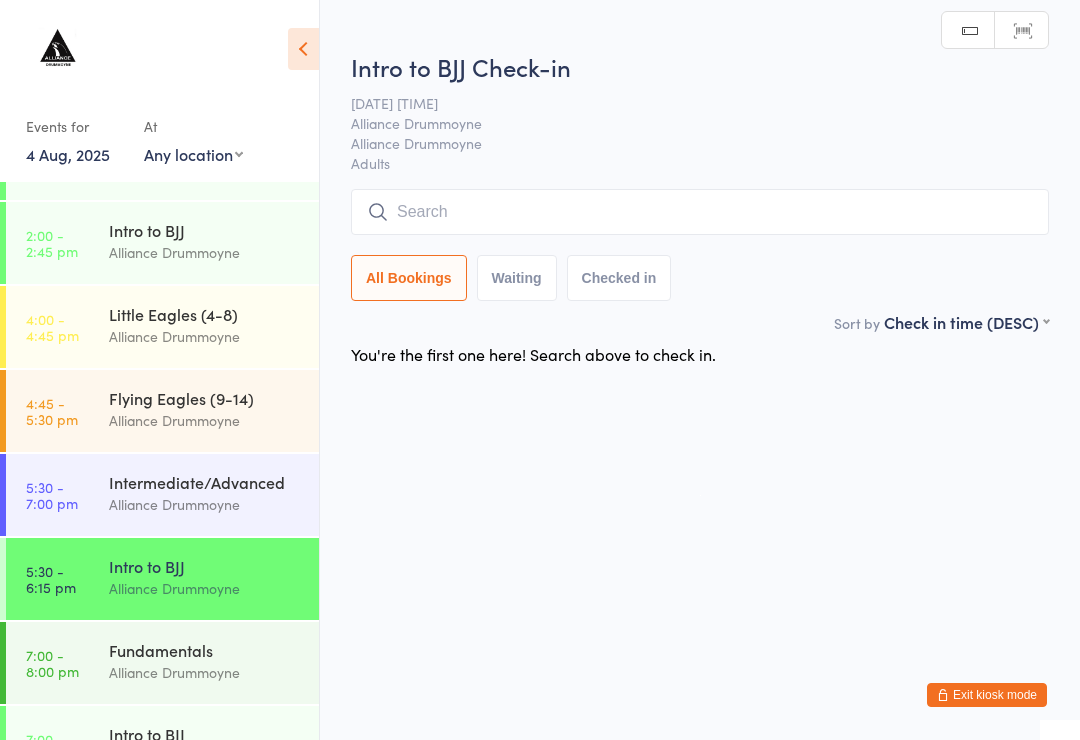 click on "Alliance Drummoyne" at bounding box center (205, 672) 